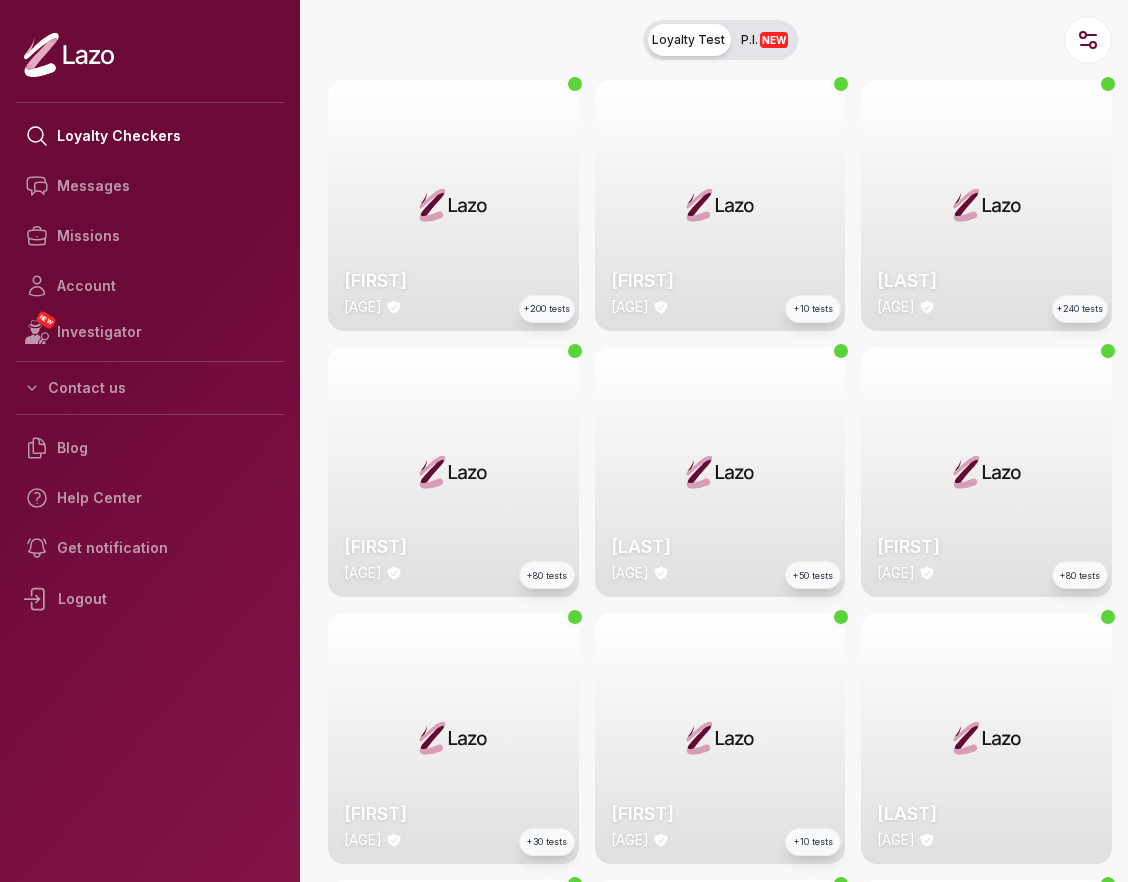 scroll, scrollTop: 0, scrollLeft: 0, axis: both 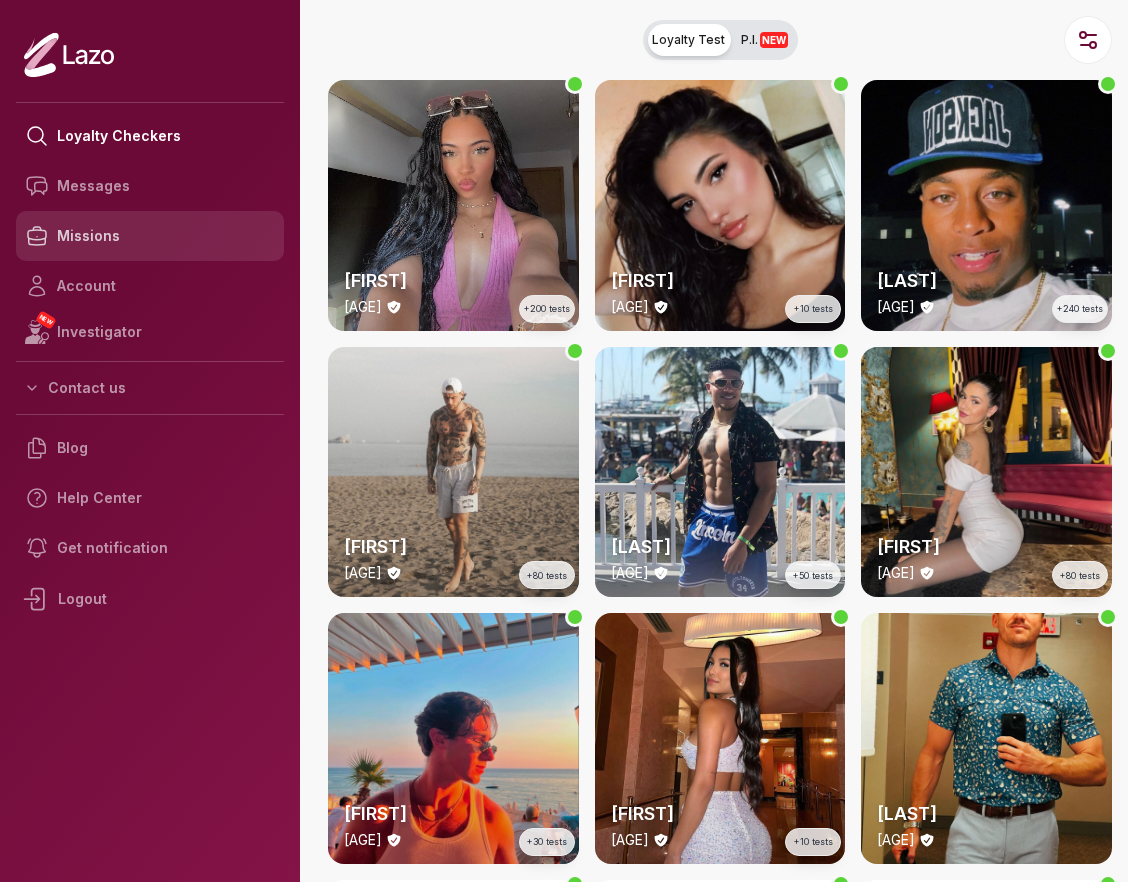 click on "Missions" at bounding box center (150, 236) 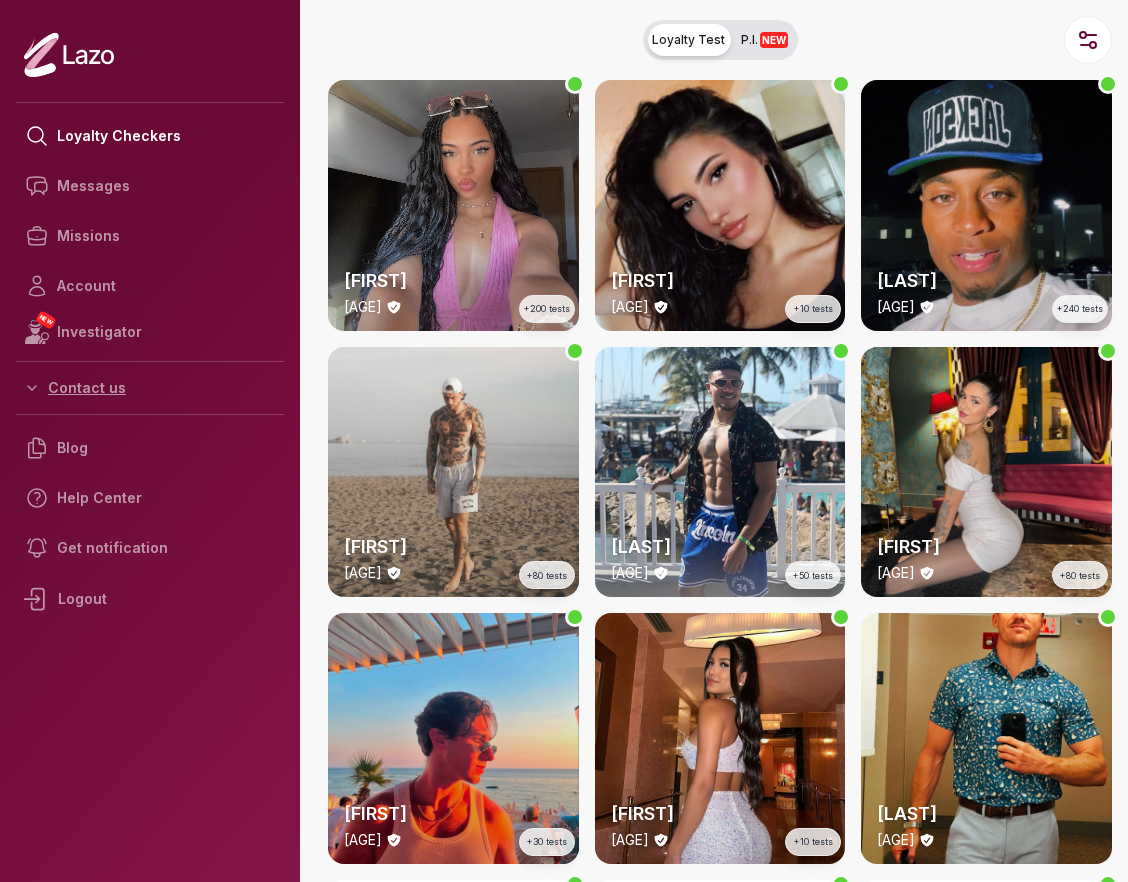 click on "Contact us" at bounding box center [150, 388] 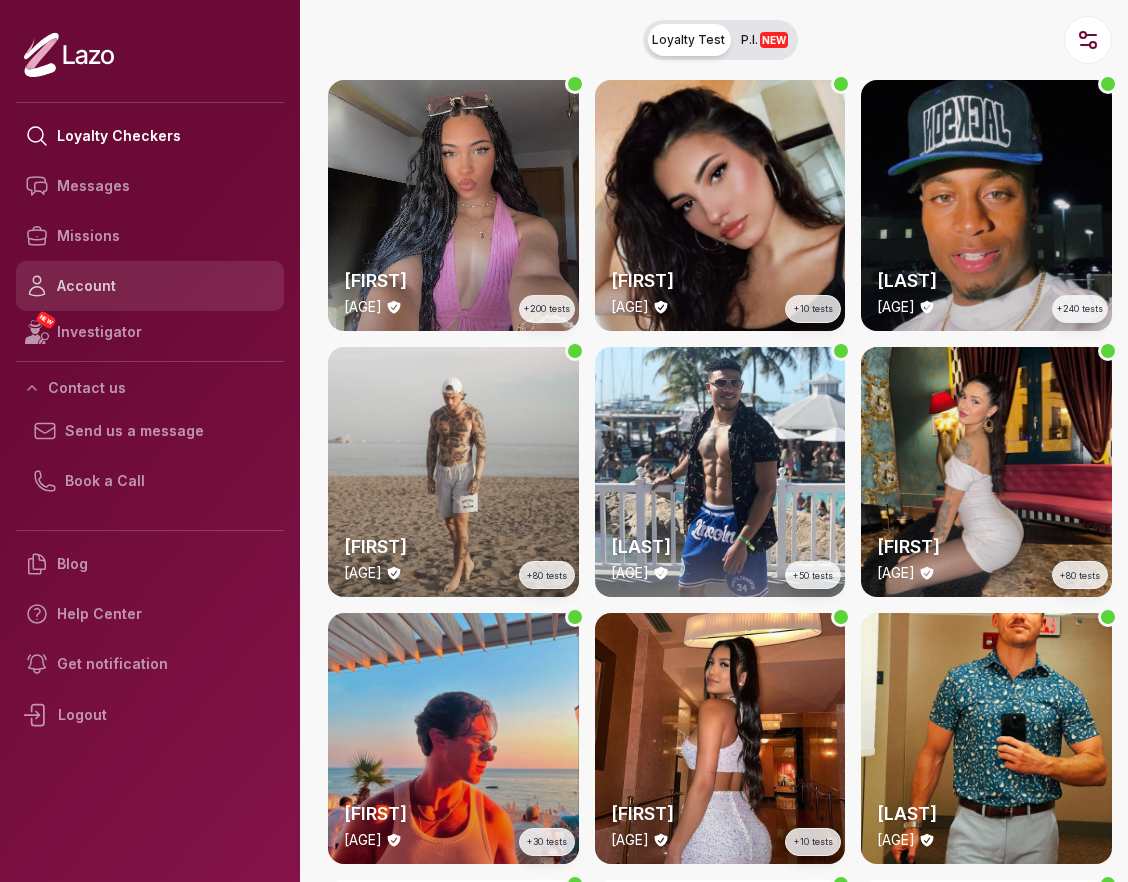 click on "Account" at bounding box center [150, 286] 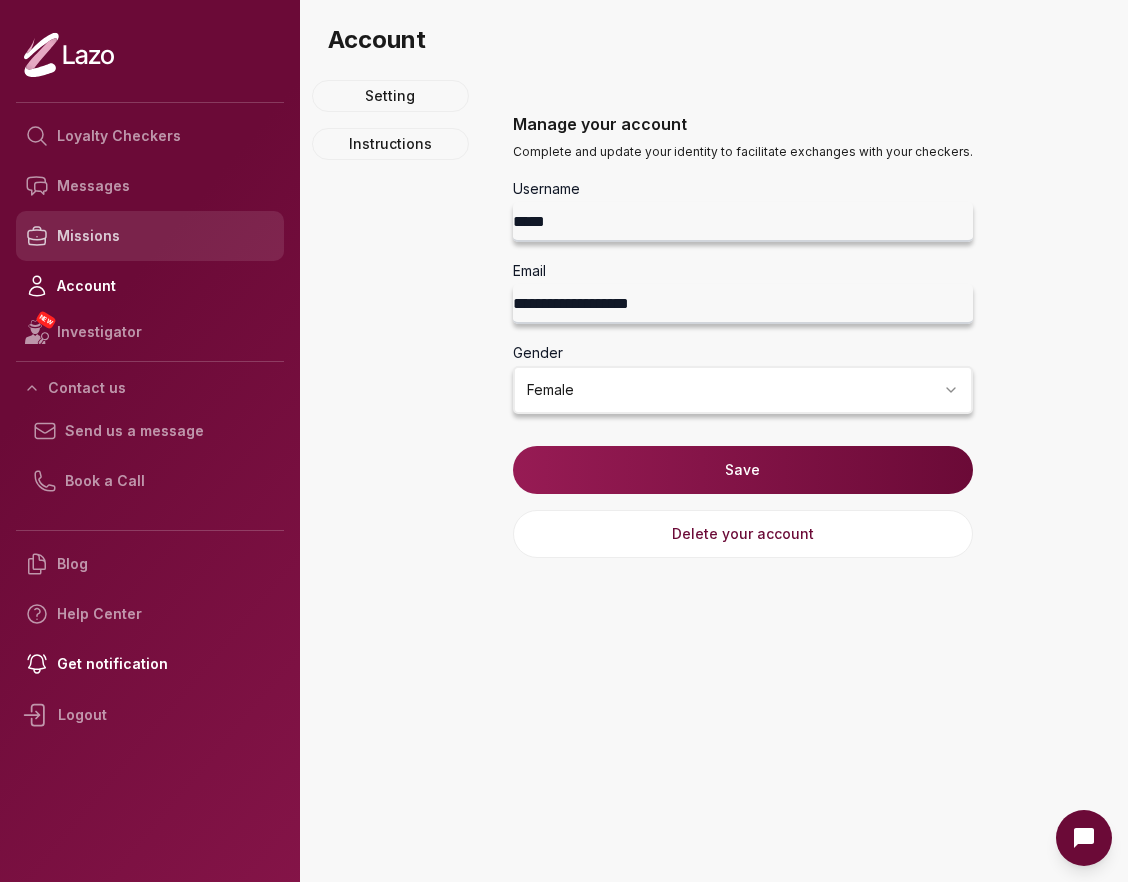 click on "Missions" at bounding box center (150, 236) 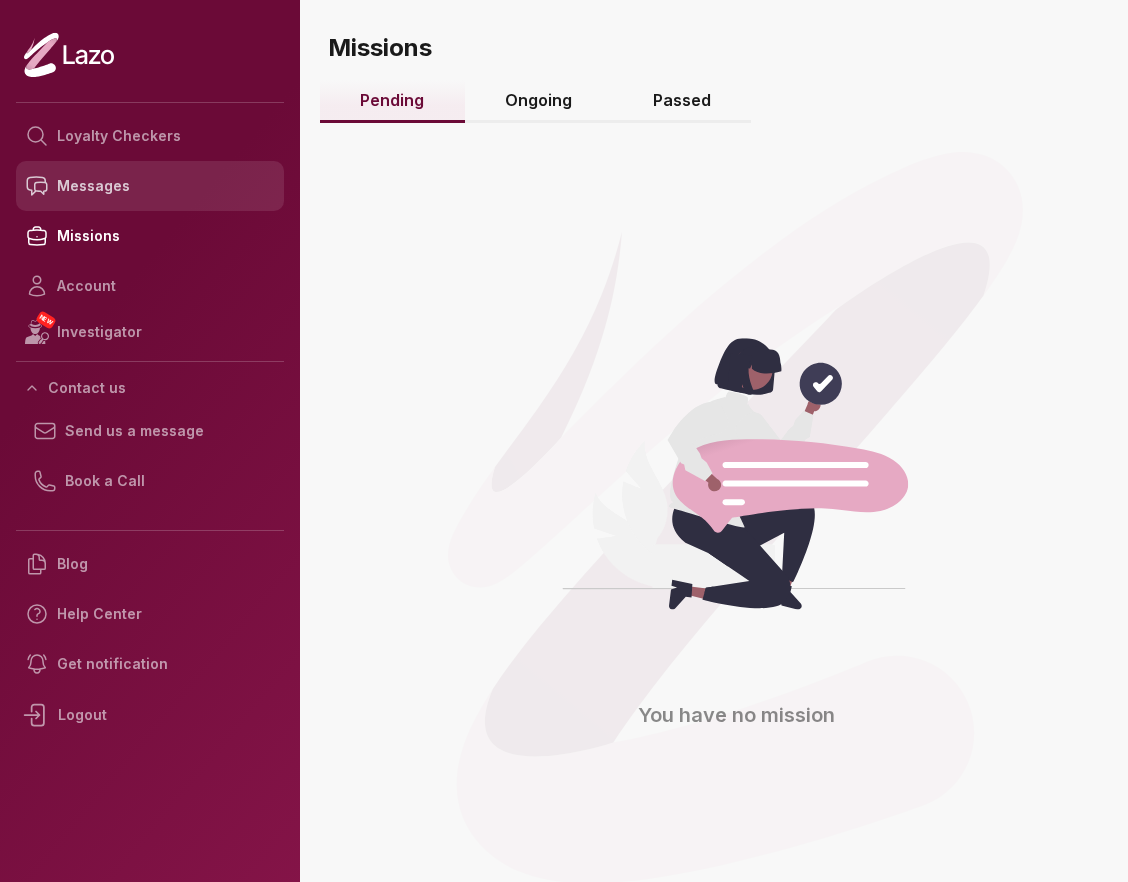 click on "Messages" at bounding box center (150, 186) 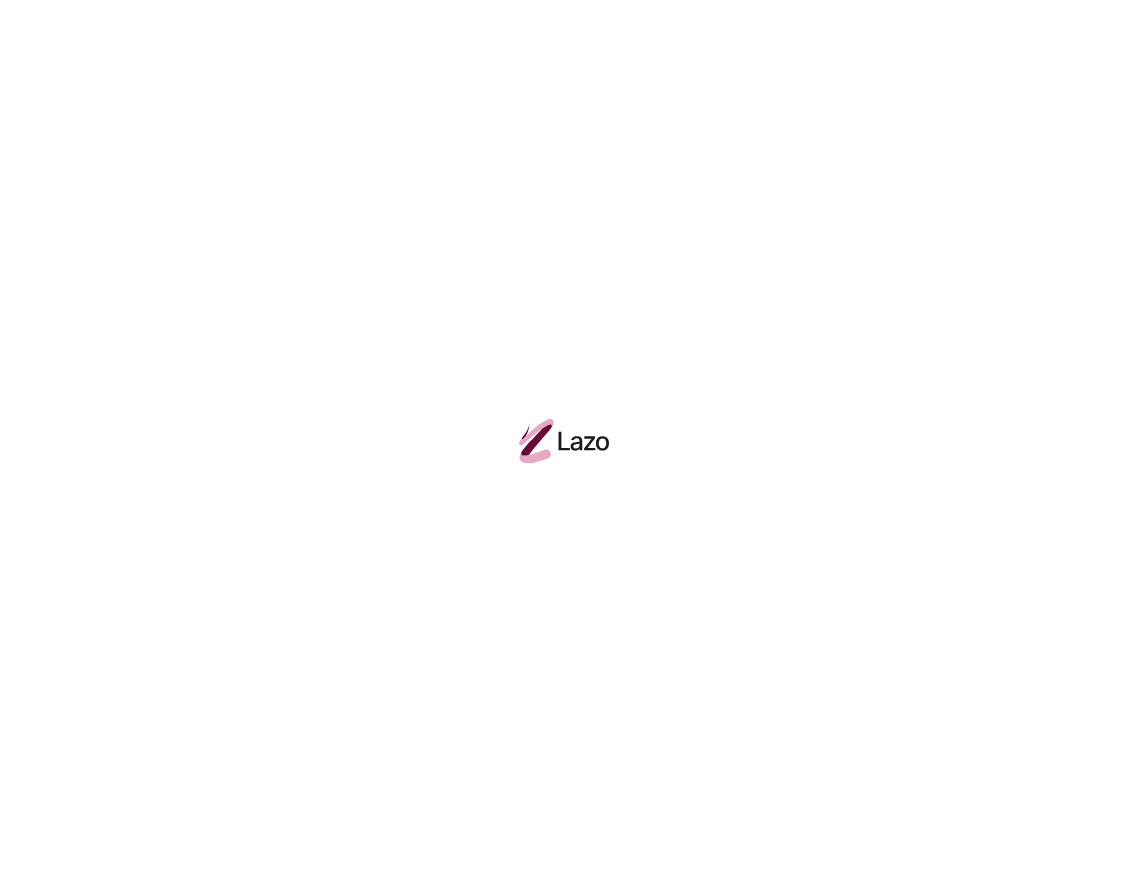scroll, scrollTop: 0, scrollLeft: 0, axis: both 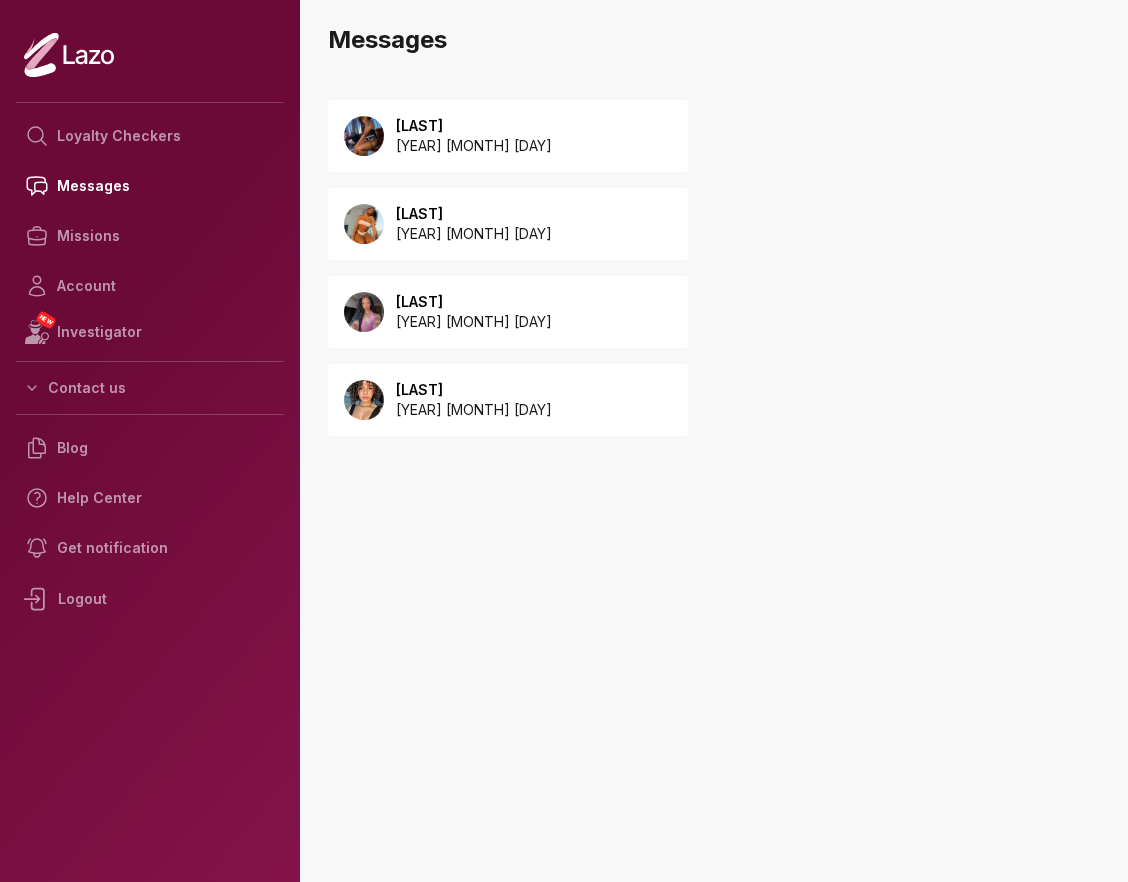 click on "2025 July 18" at bounding box center (474, 146) 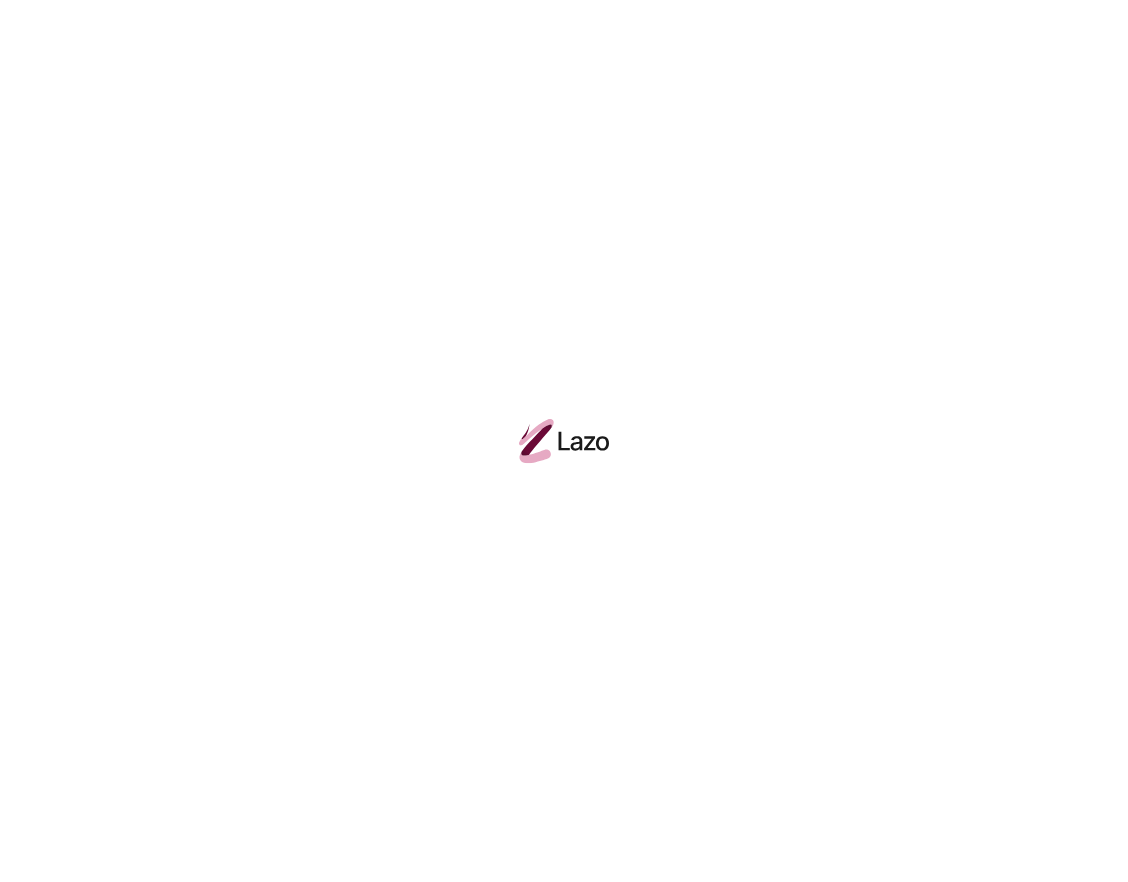 scroll, scrollTop: 0, scrollLeft: 0, axis: both 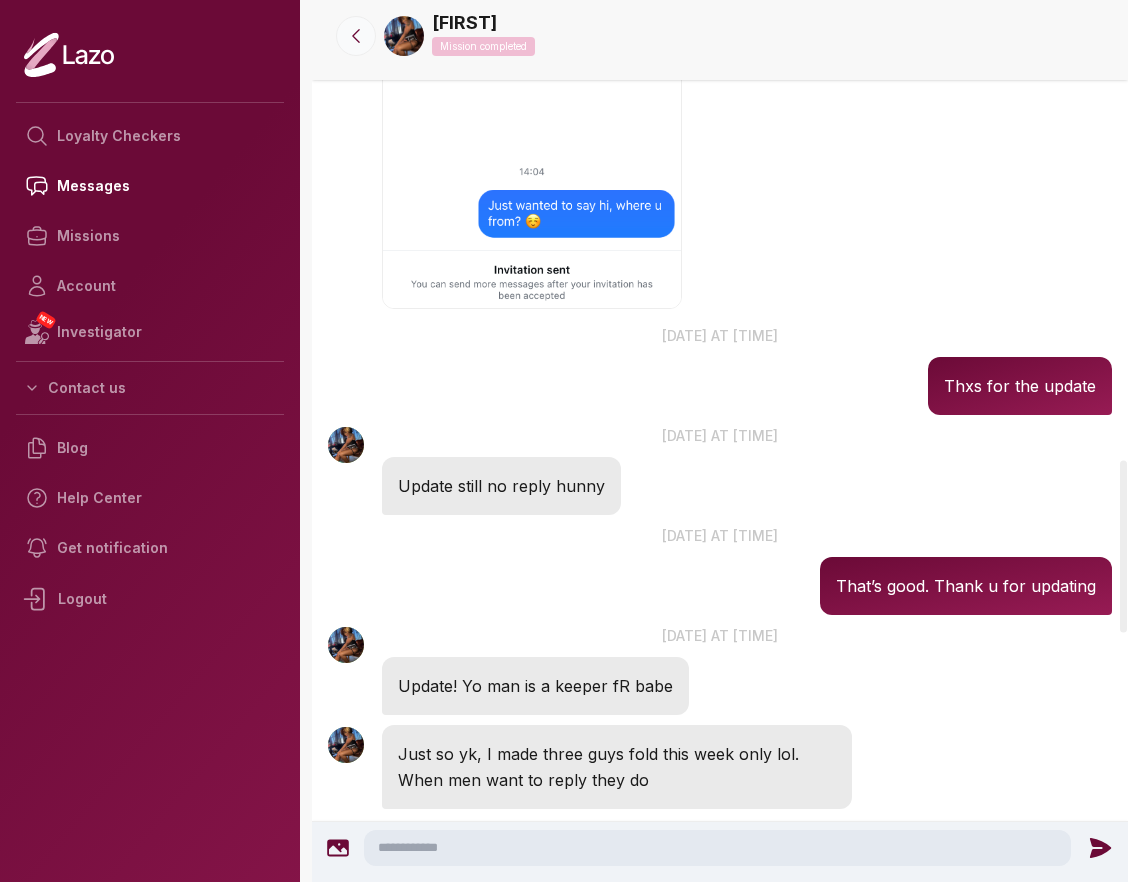 click 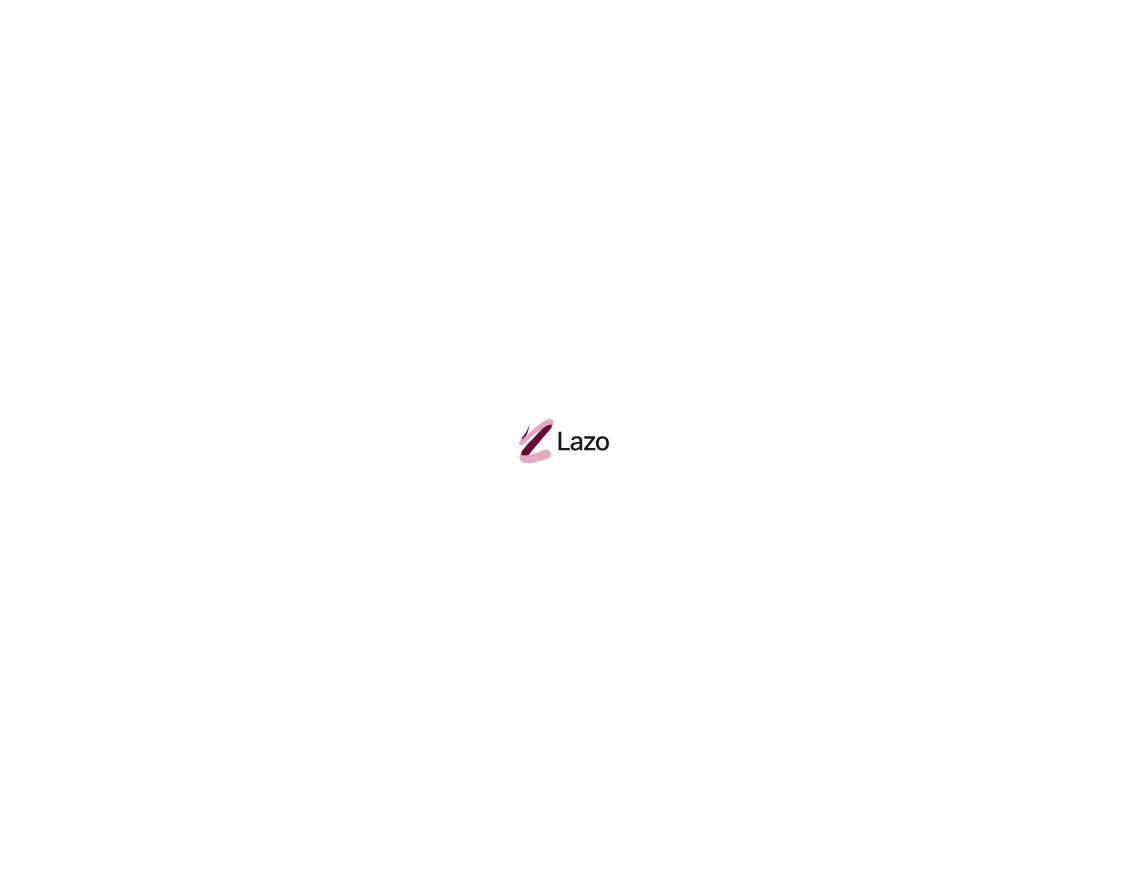 scroll, scrollTop: 0, scrollLeft: 0, axis: both 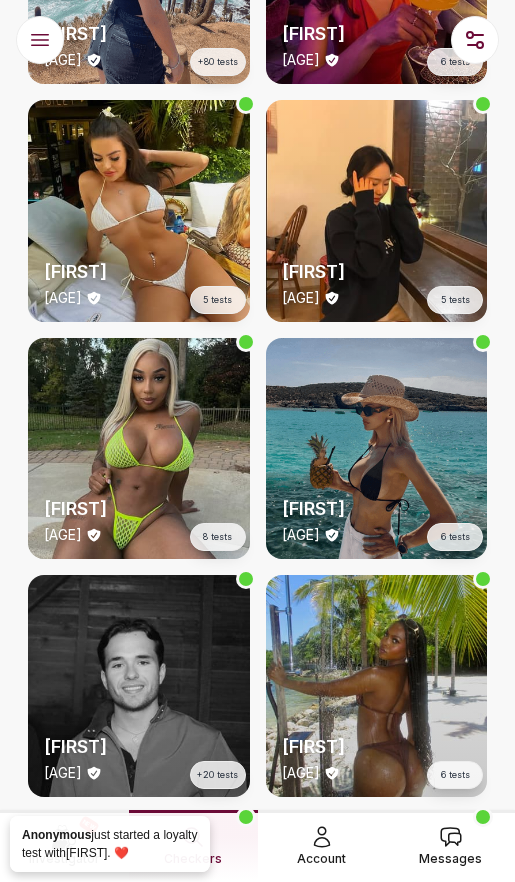 click on "Account" at bounding box center [321, 859] 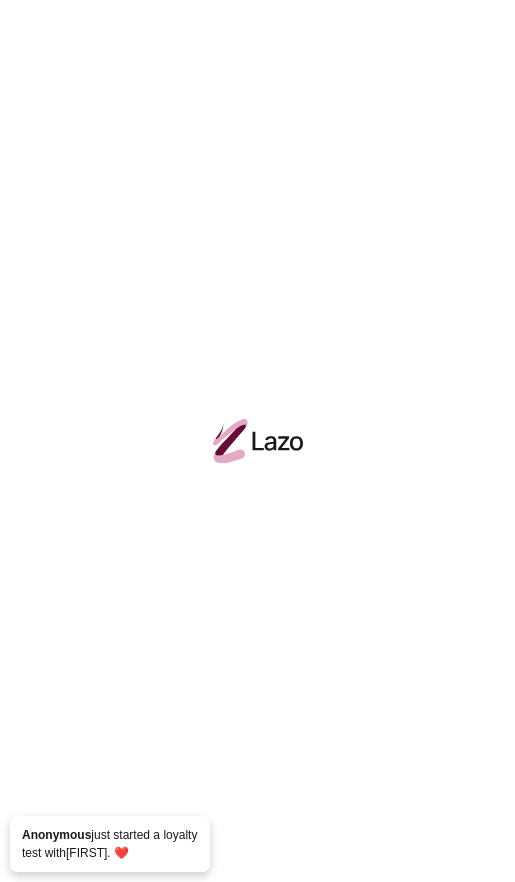 scroll, scrollTop: 0, scrollLeft: 0, axis: both 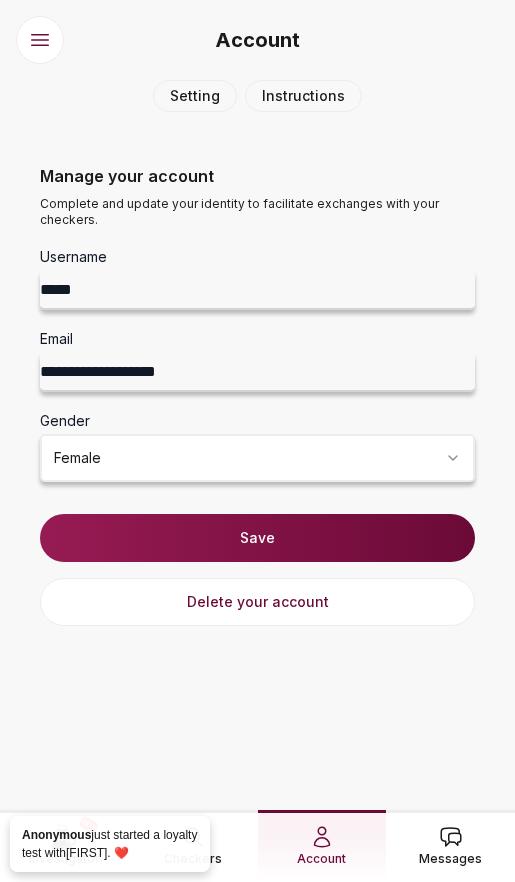 click on "Messages" at bounding box center (450, 859) 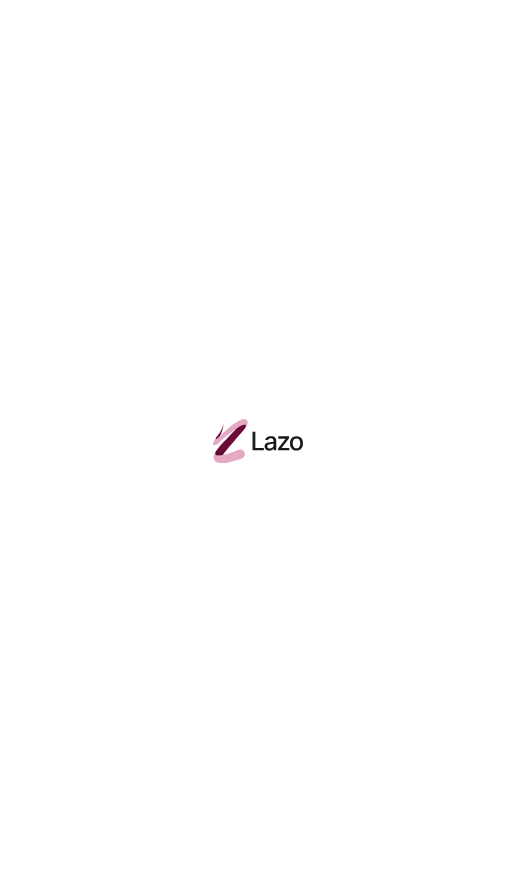 scroll, scrollTop: 0, scrollLeft: 0, axis: both 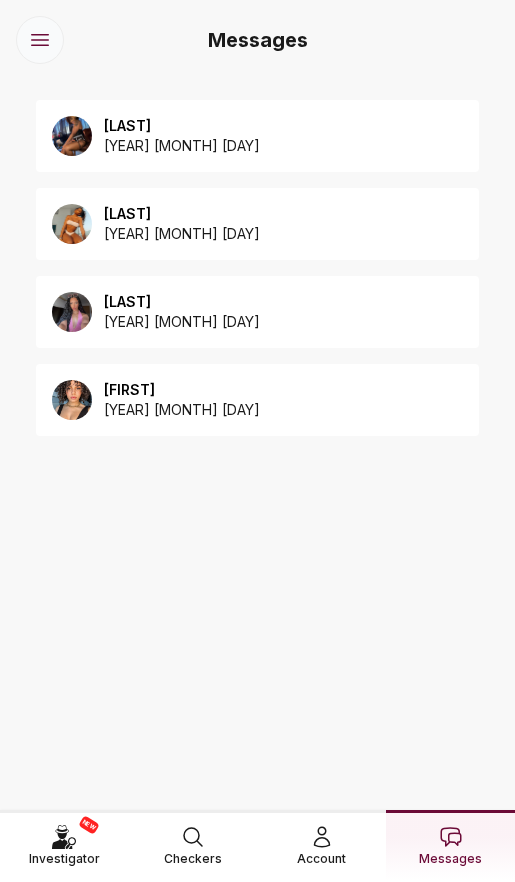 click 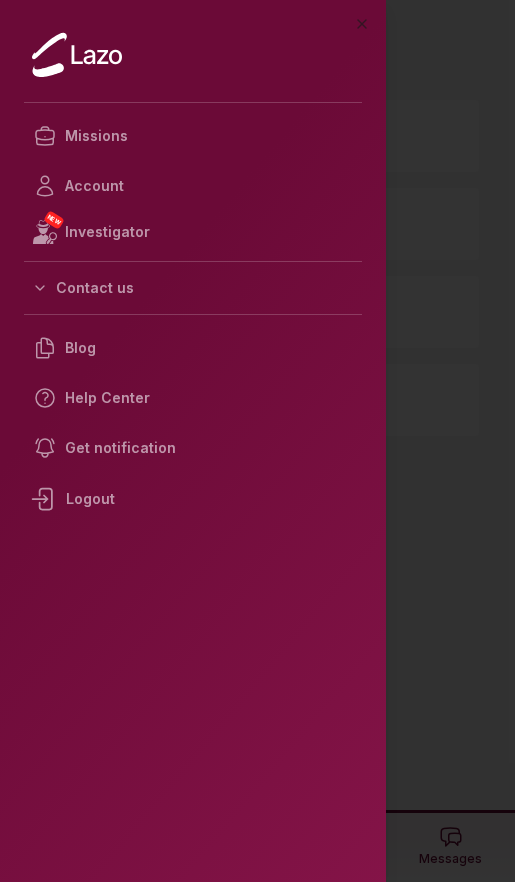 click at bounding box center (257, 441) 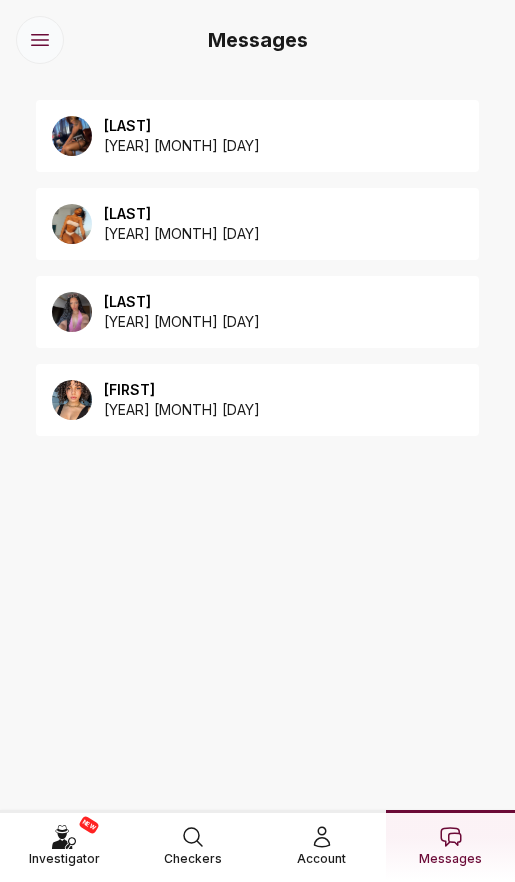 click at bounding box center (40, 40) 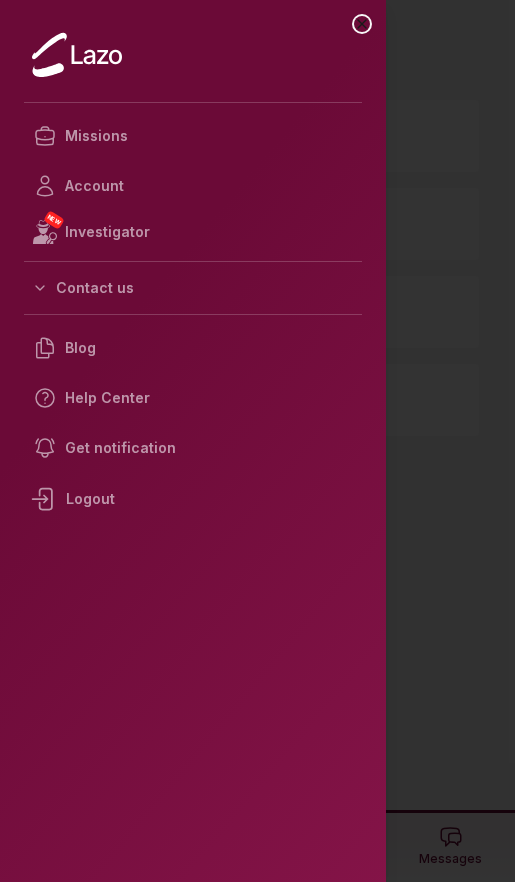 click 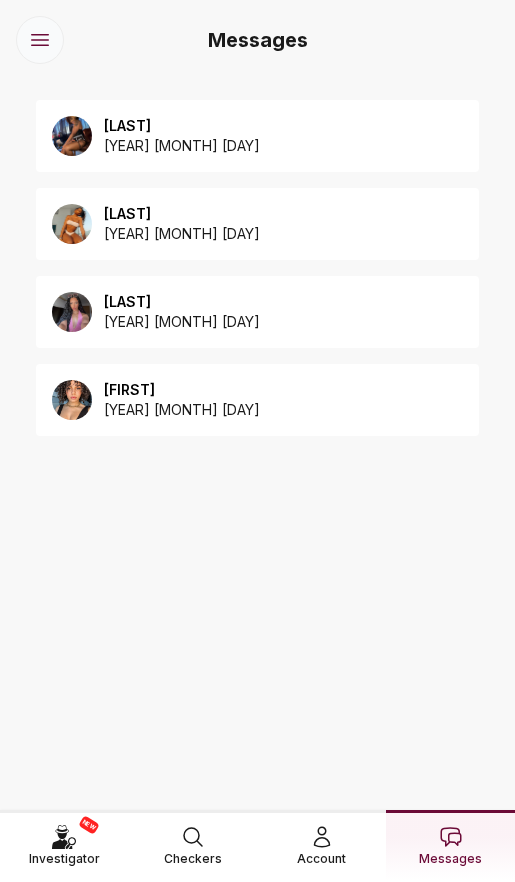 click 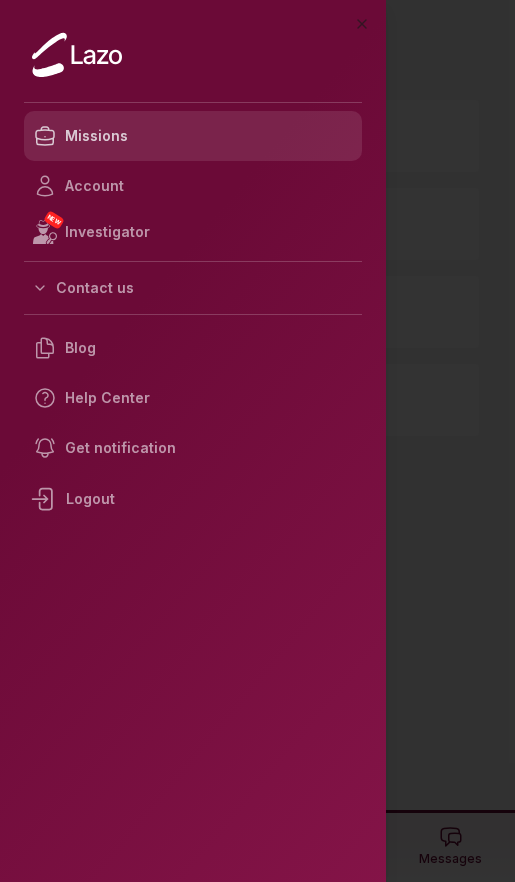 click on "Missions" at bounding box center [193, 136] 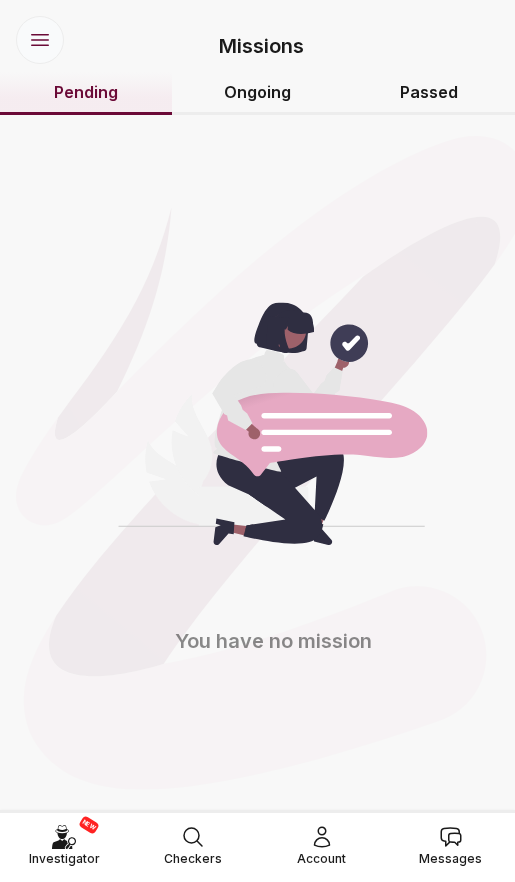 click 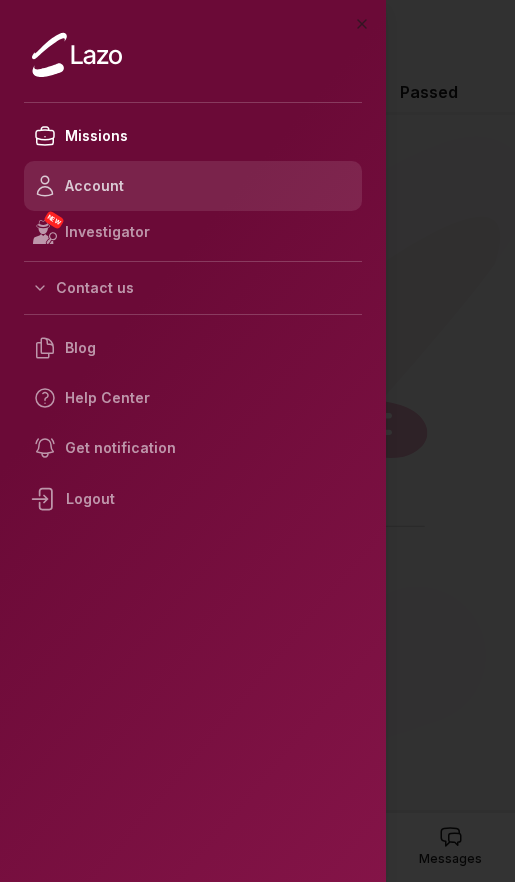 click on "Account" at bounding box center [193, 186] 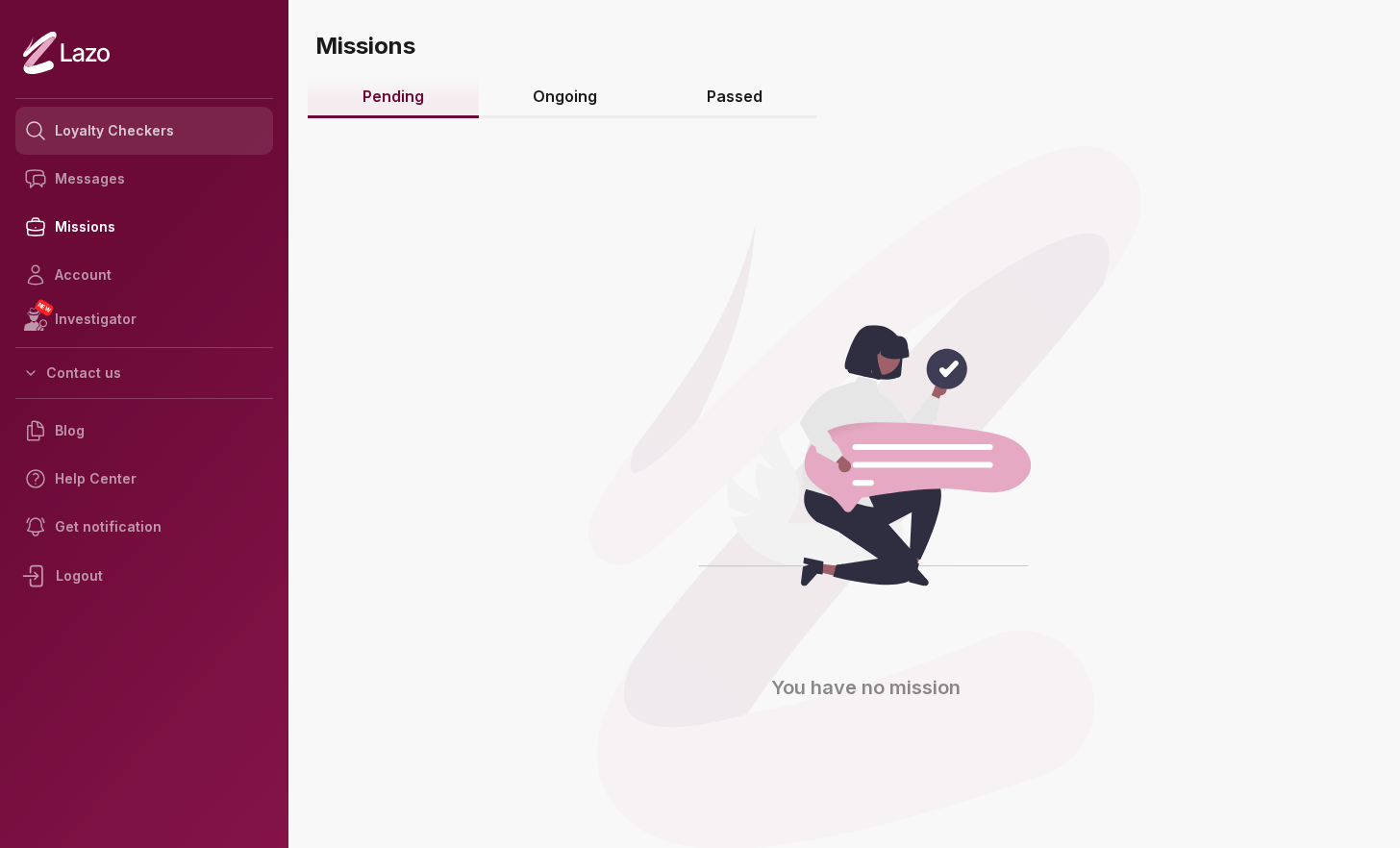 click on "Loyalty Checkers" at bounding box center [144, 131] 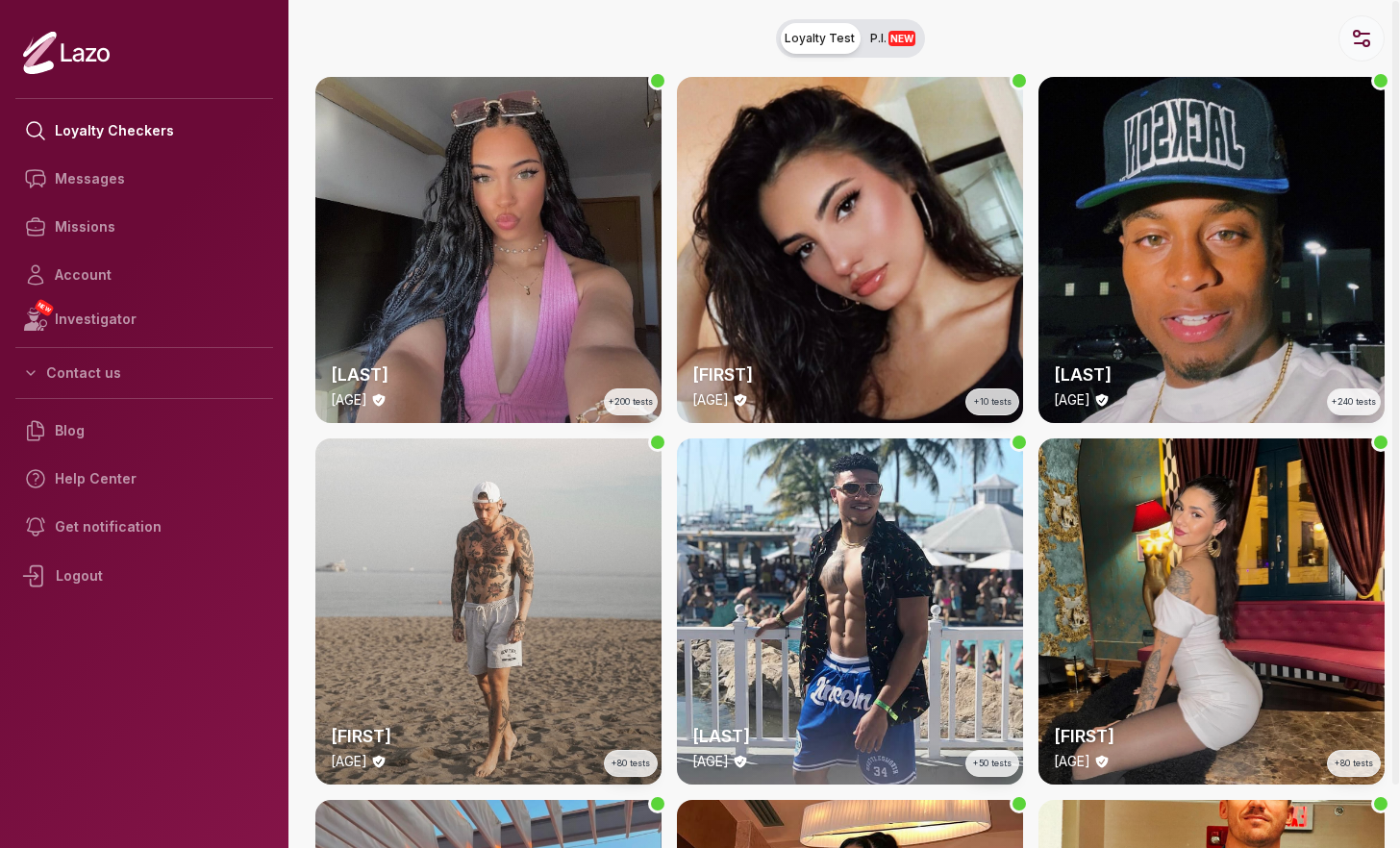 click 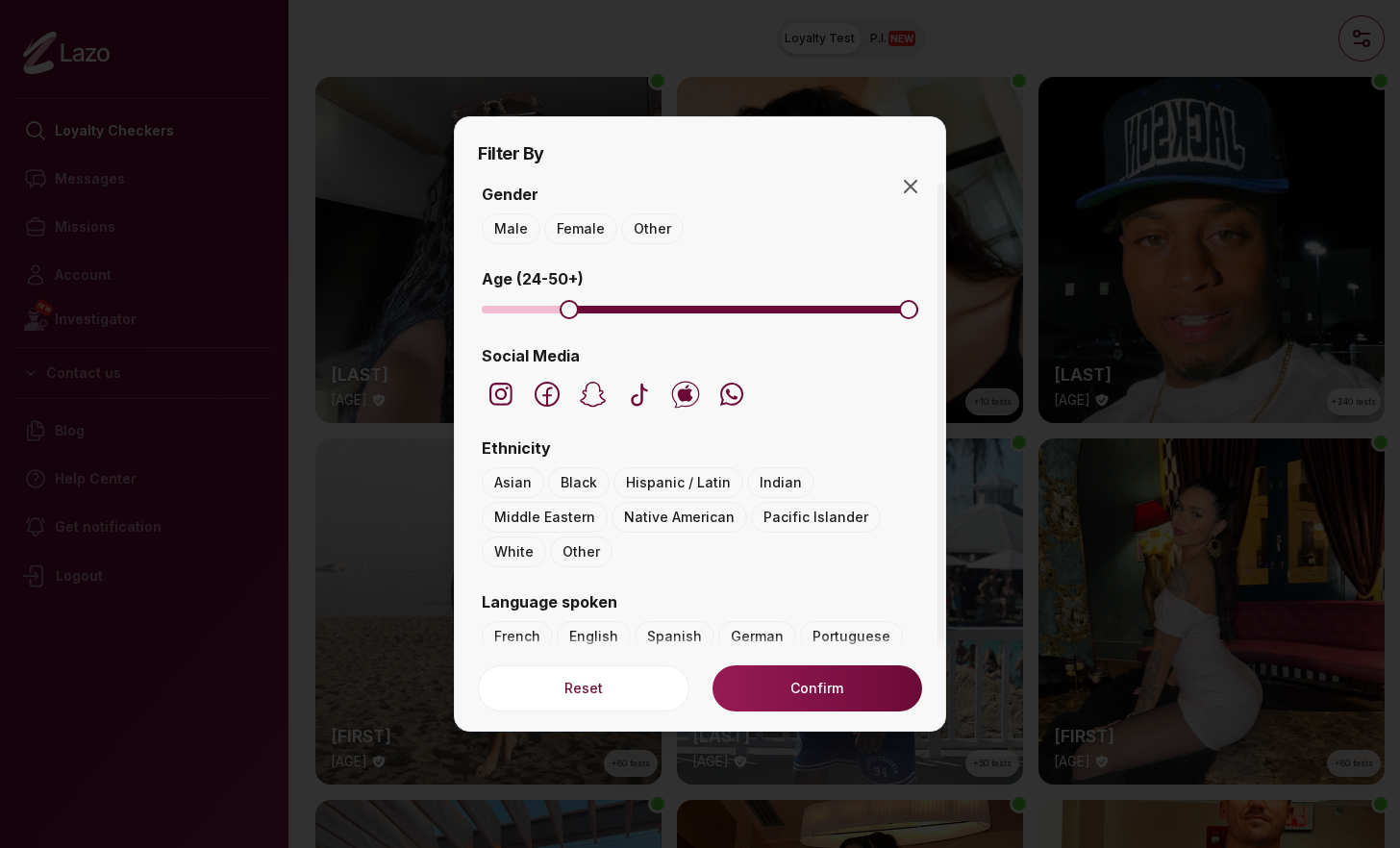 click at bounding box center (569, 310) 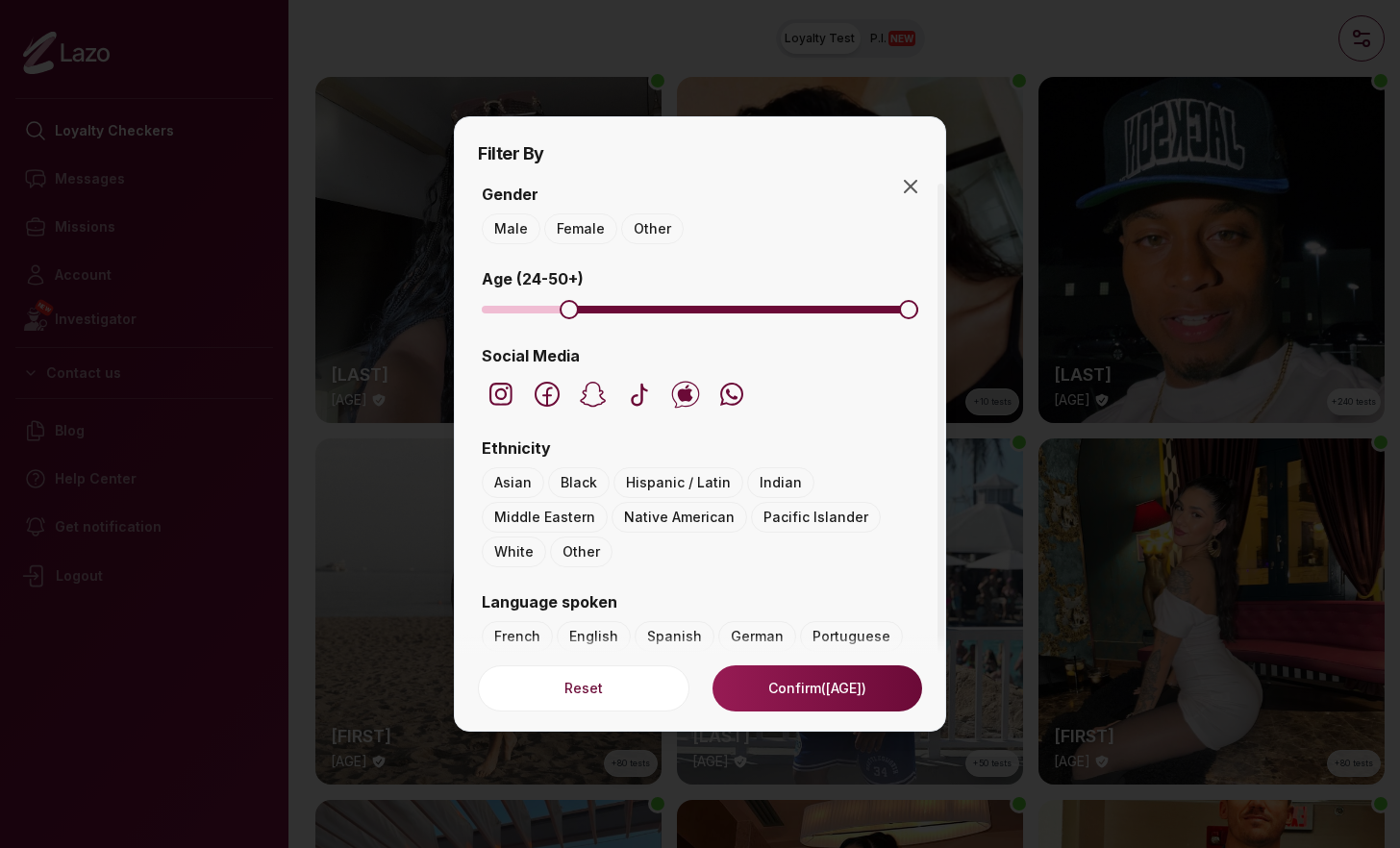 click on "Female" at bounding box center (581, 229) 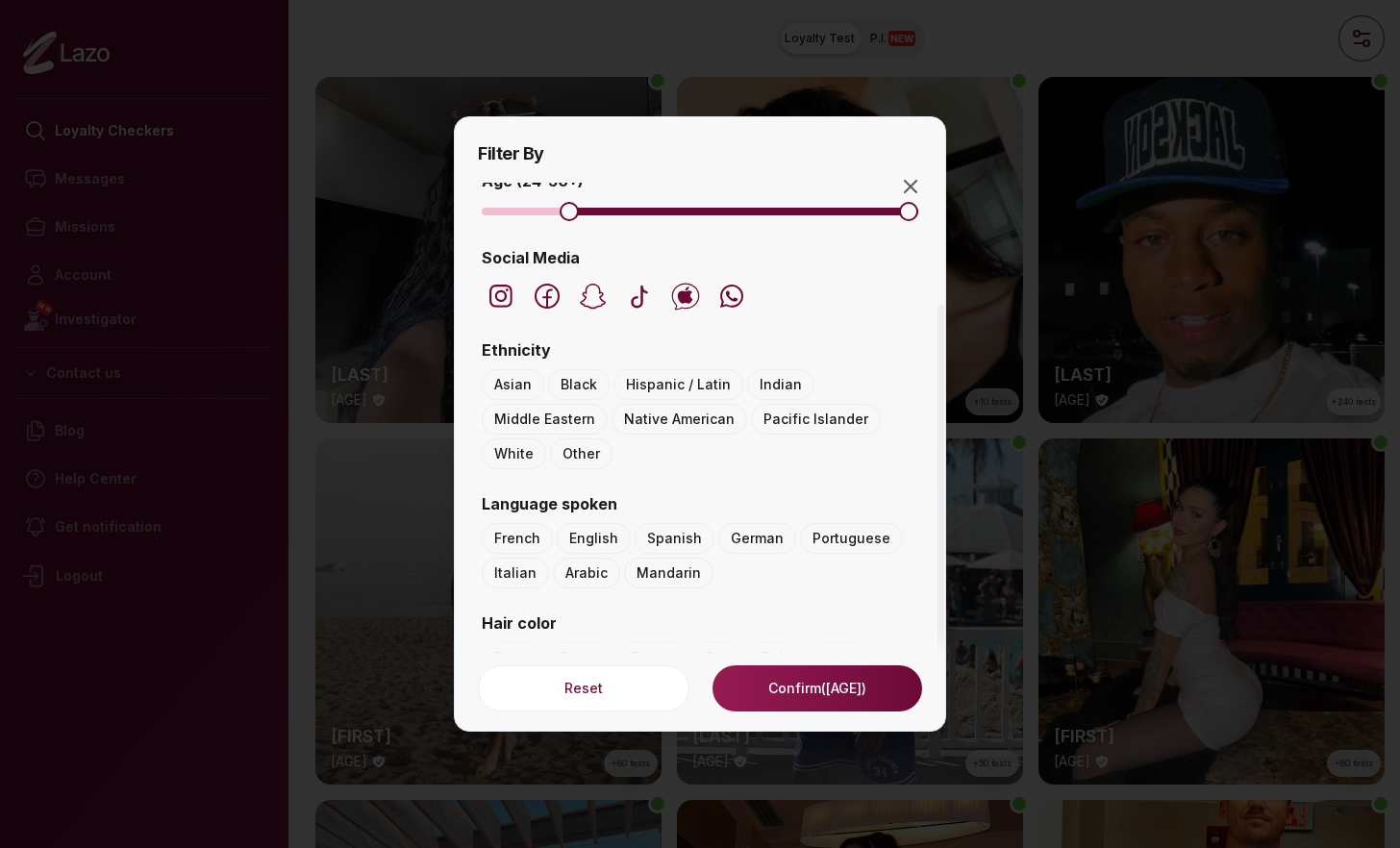 scroll, scrollTop: 137, scrollLeft: 0, axis: vertical 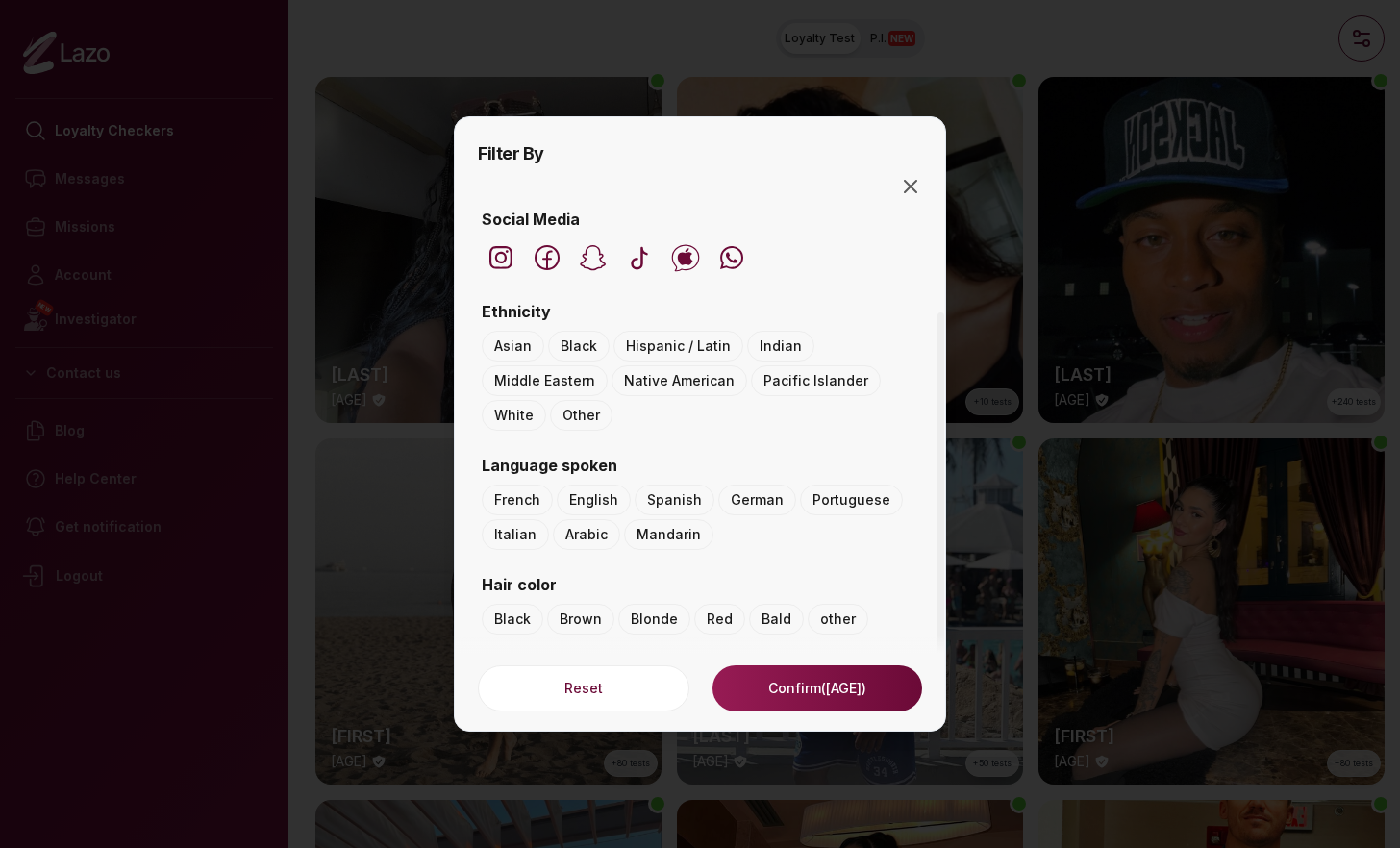 click on "Hispanic / Latin" at bounding box center (678, 346) 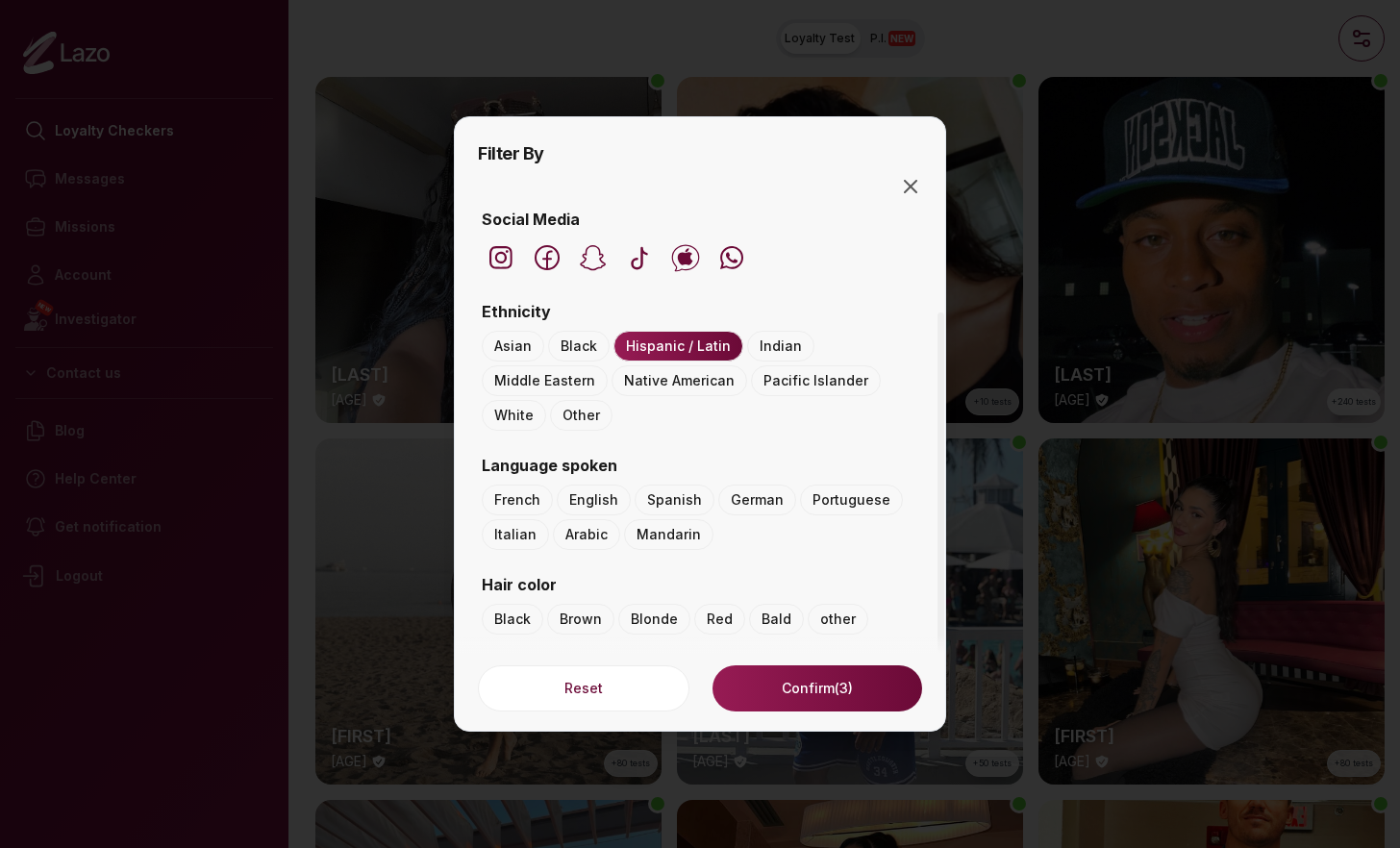 click on "Confirm  (3)" at bounding box center [817, 688] 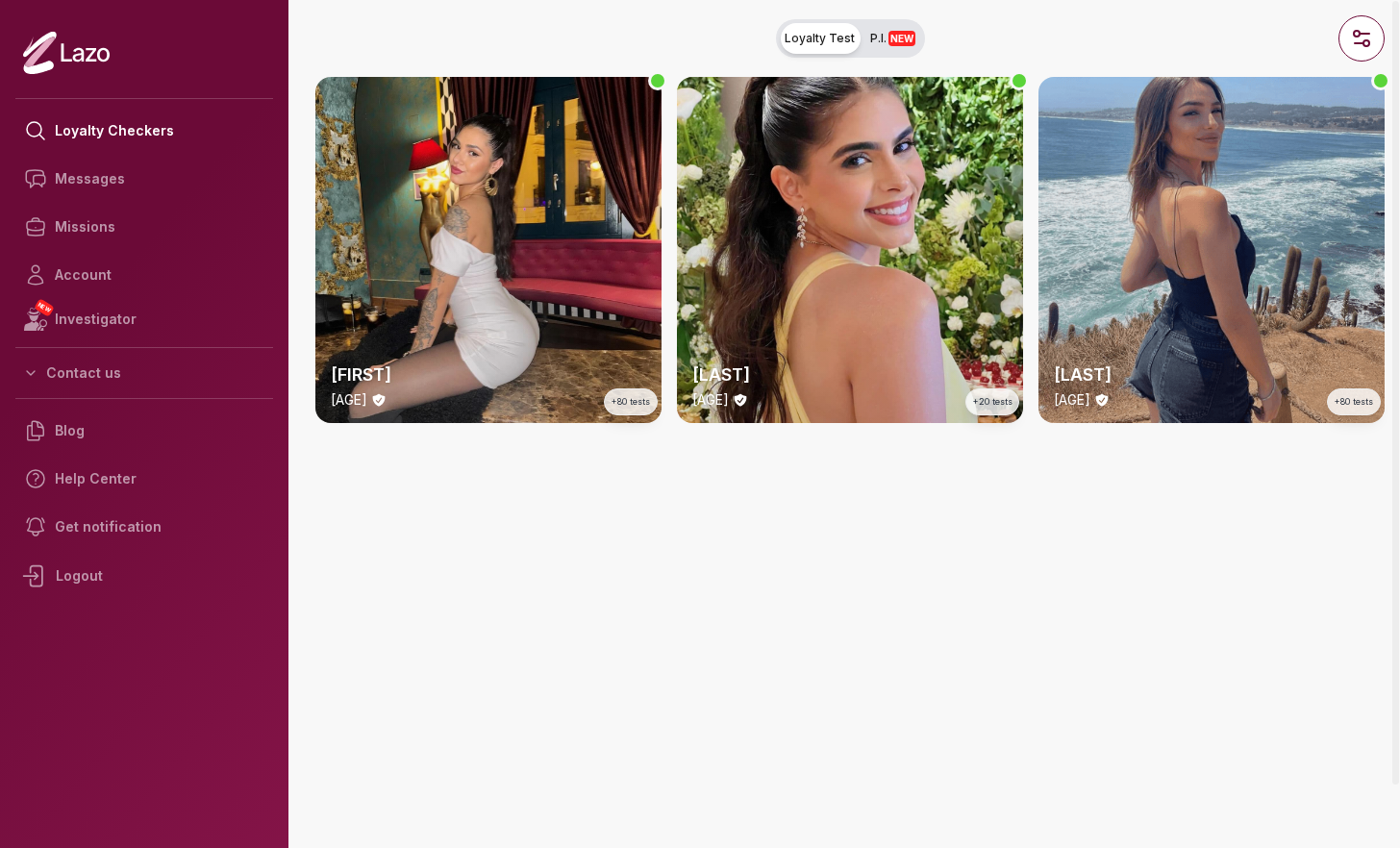 click on "Alba 25 y/o +80   tests" at bounding box center [1212, 250] 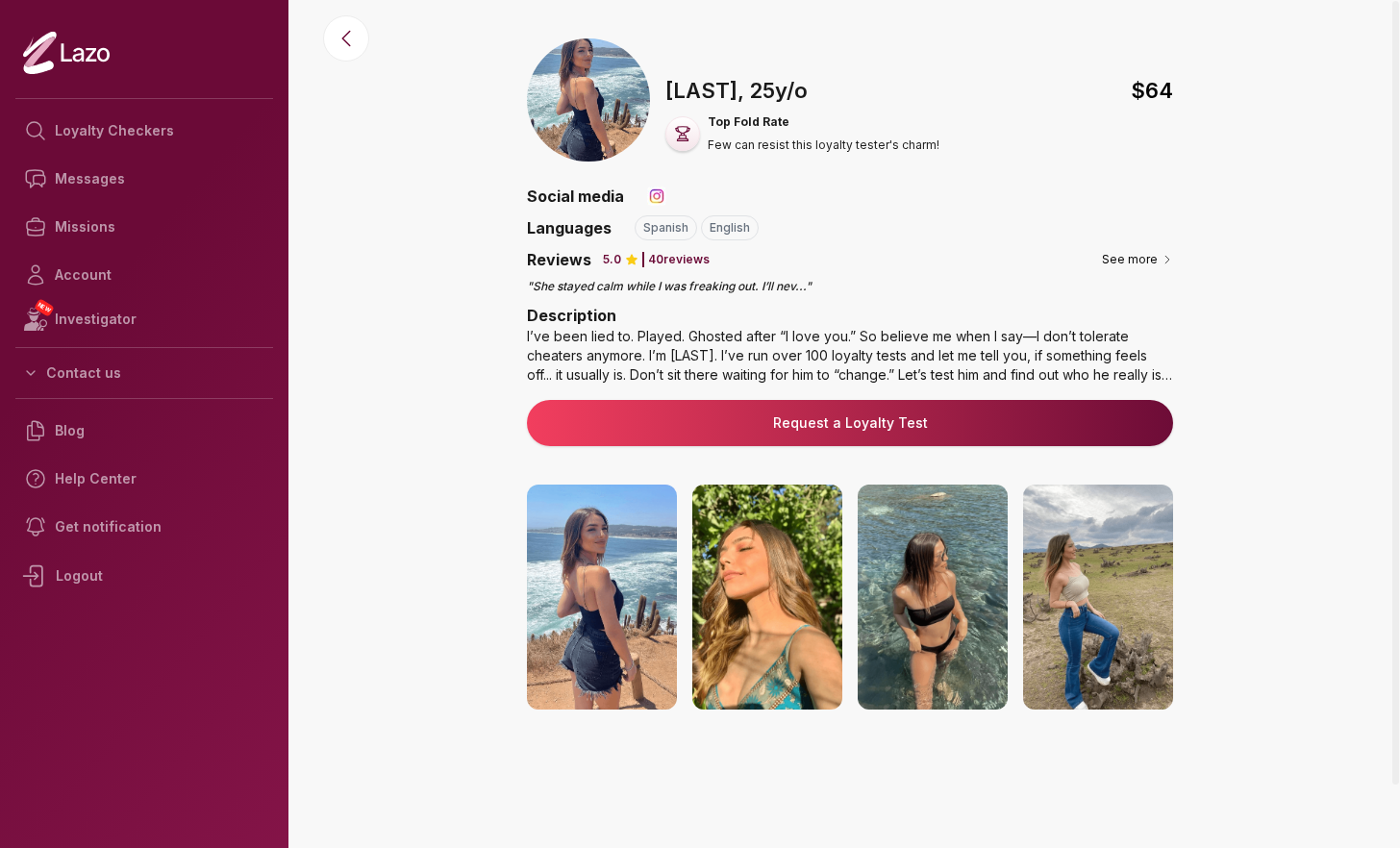 click at bounding box center [346, 35] 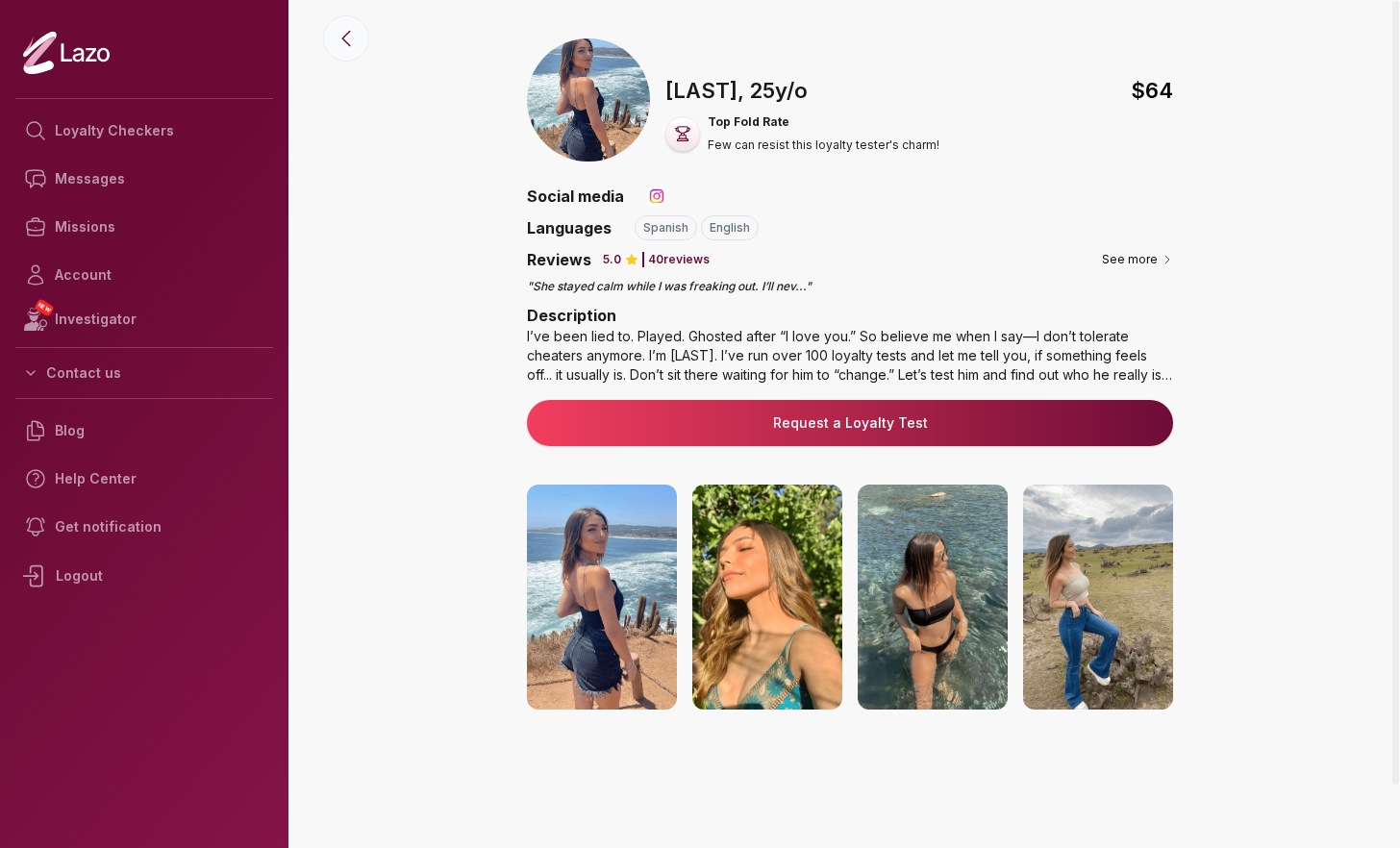 click at bounding box center (346, 38) 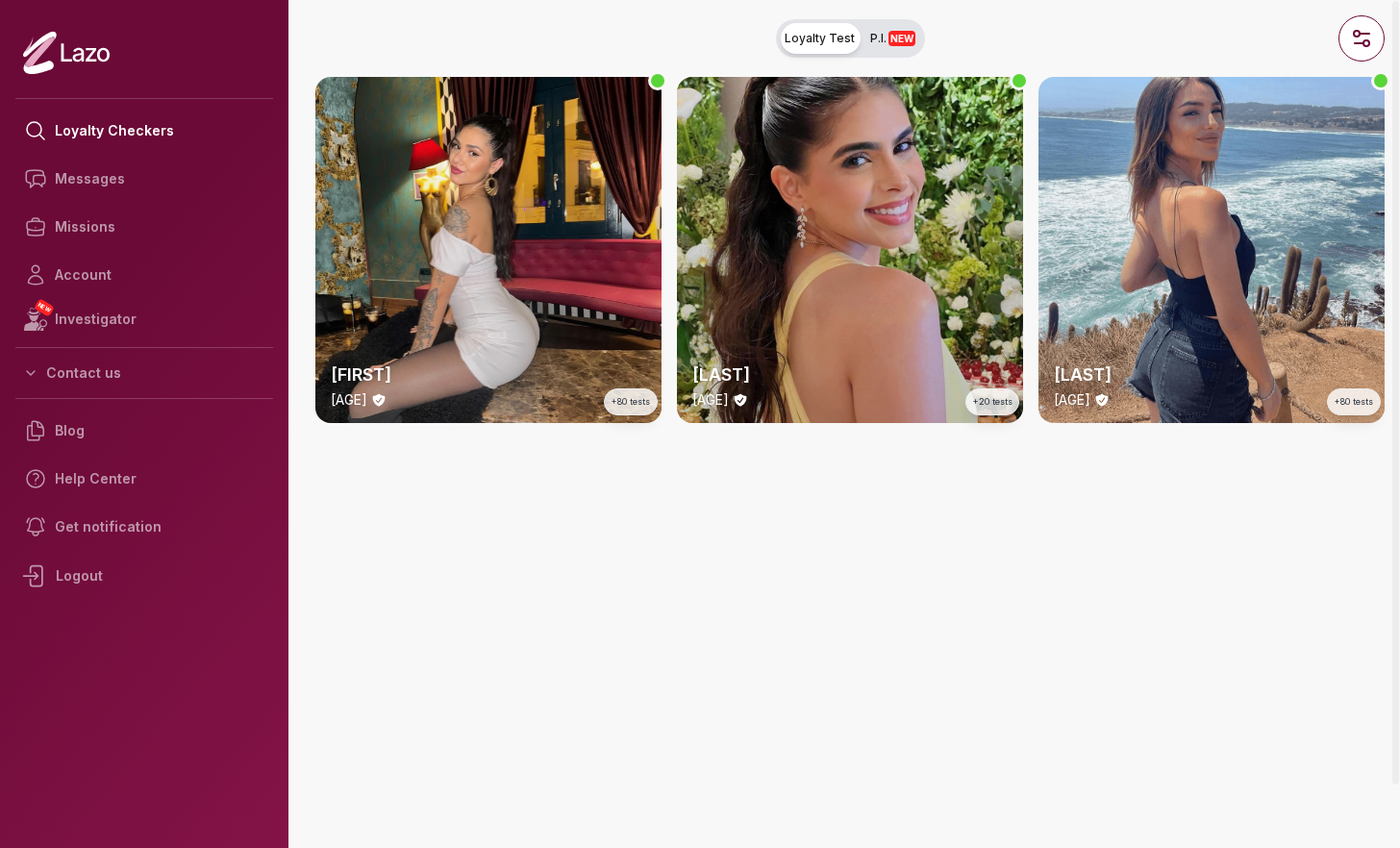 click on "Clara 29 y/o +20   tests" at bounding box center [850, 250] 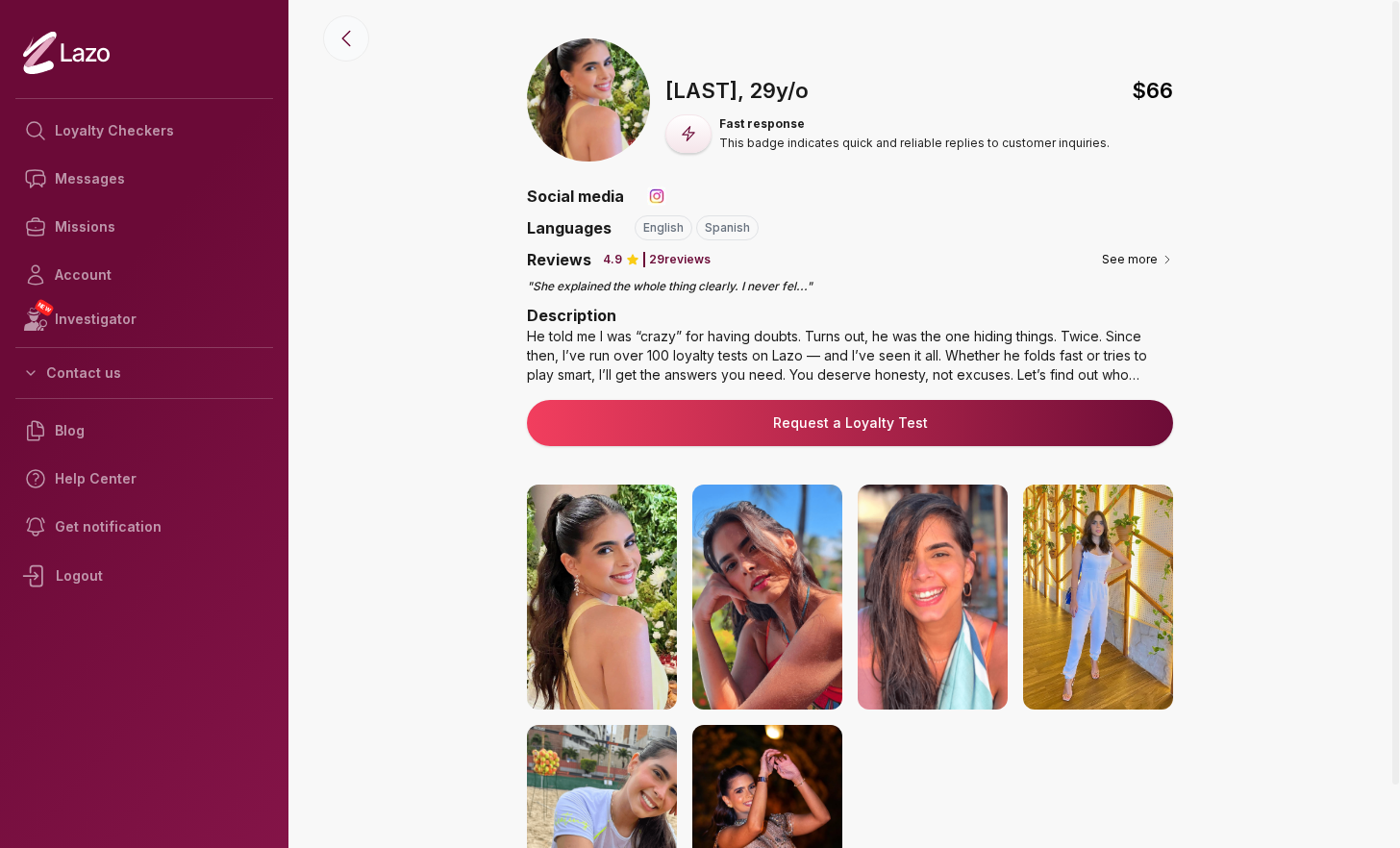 click 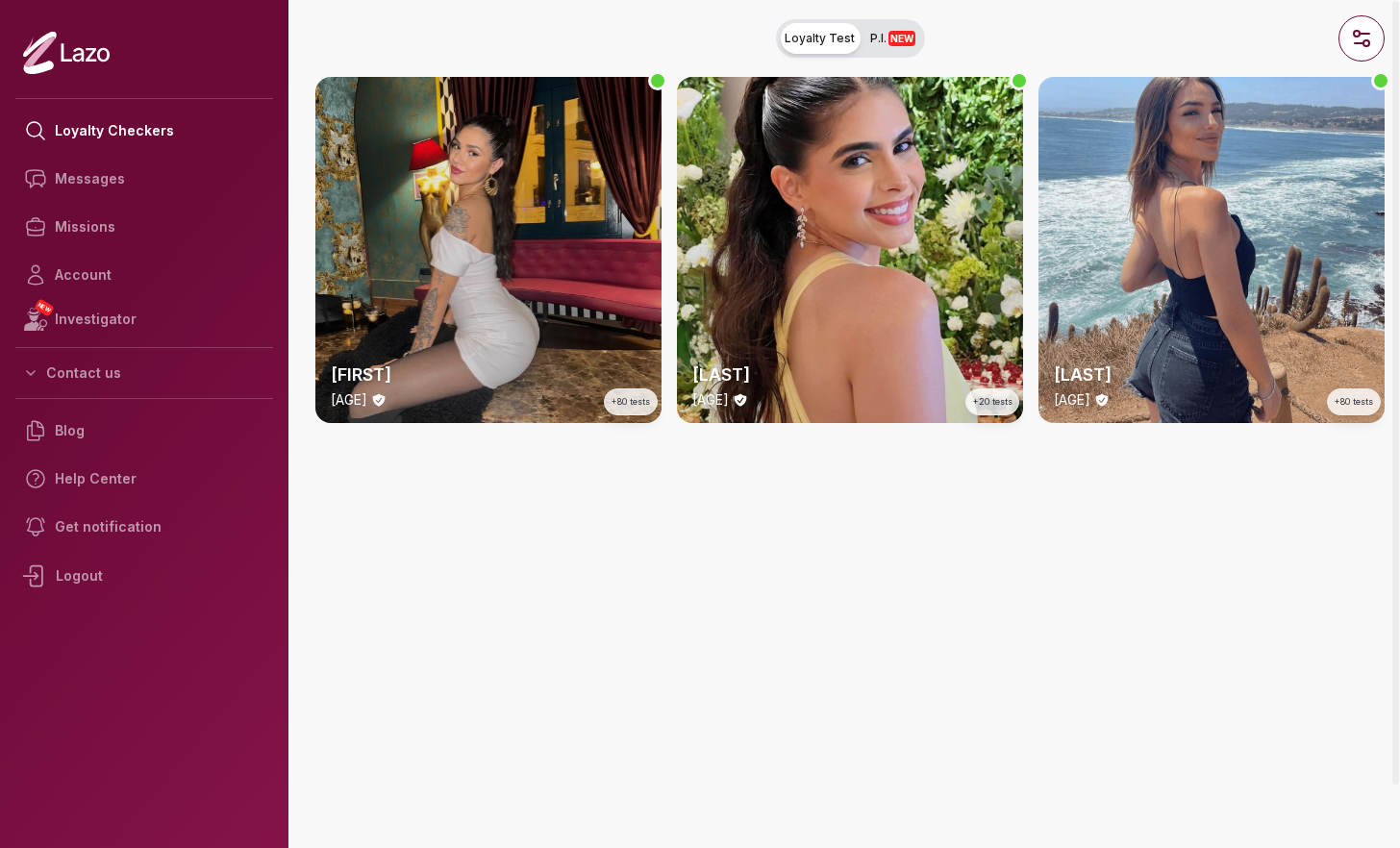 click on "Valentina 26 y/o +80   tests" at bounding box center (488, 250) 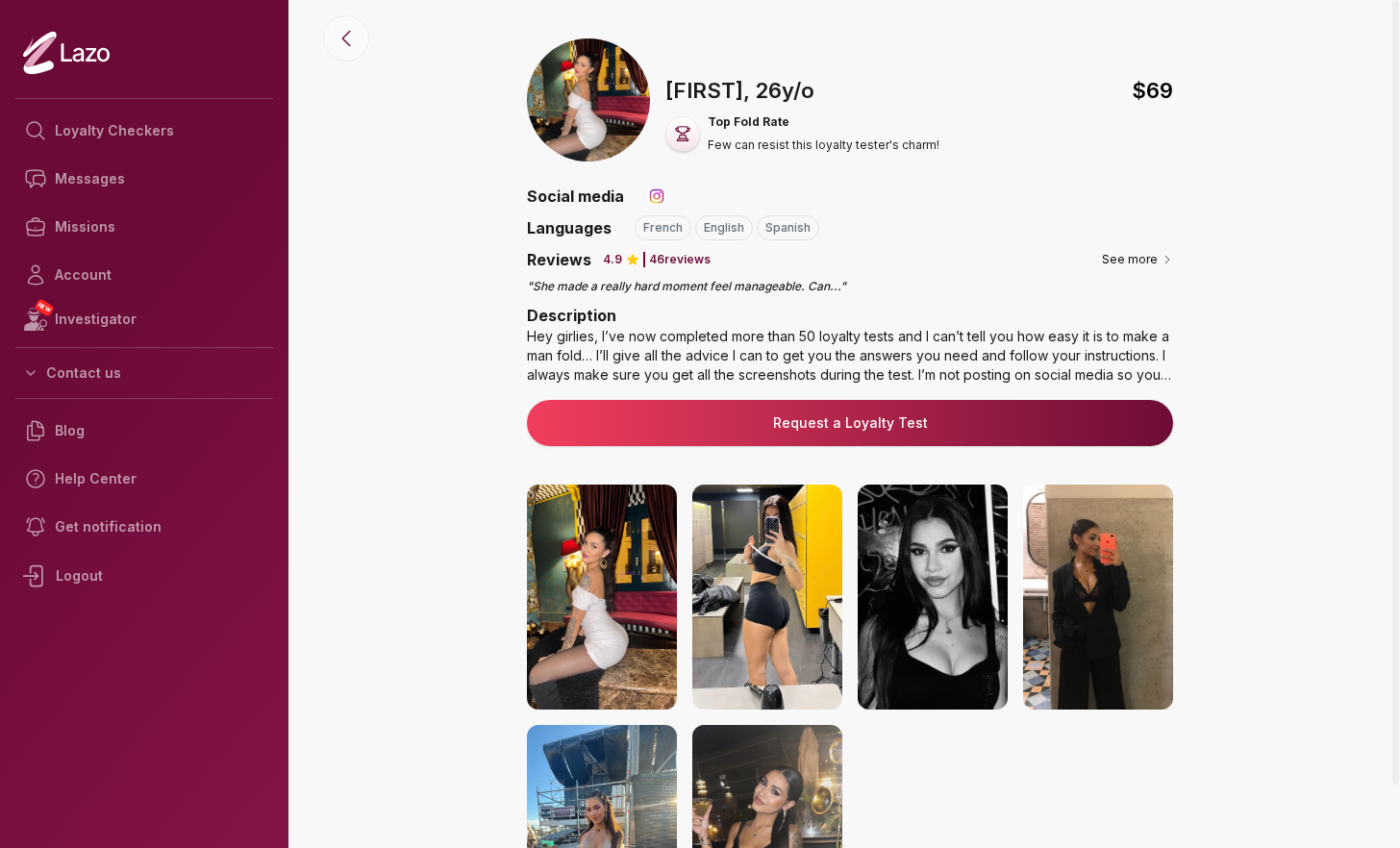 click 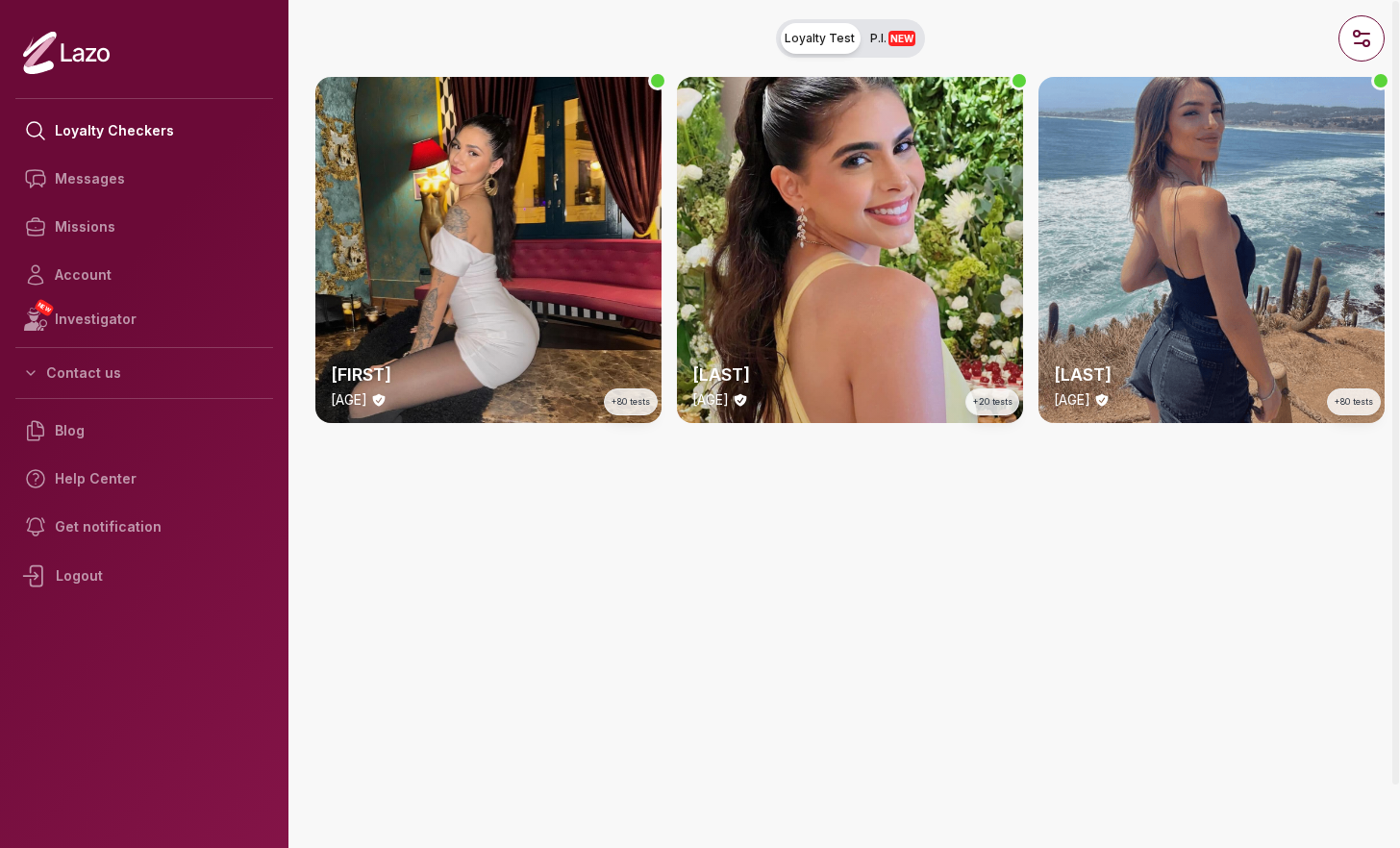 click on "Alba 25 y/o +80   tests" at bounding box center (1212, 250) 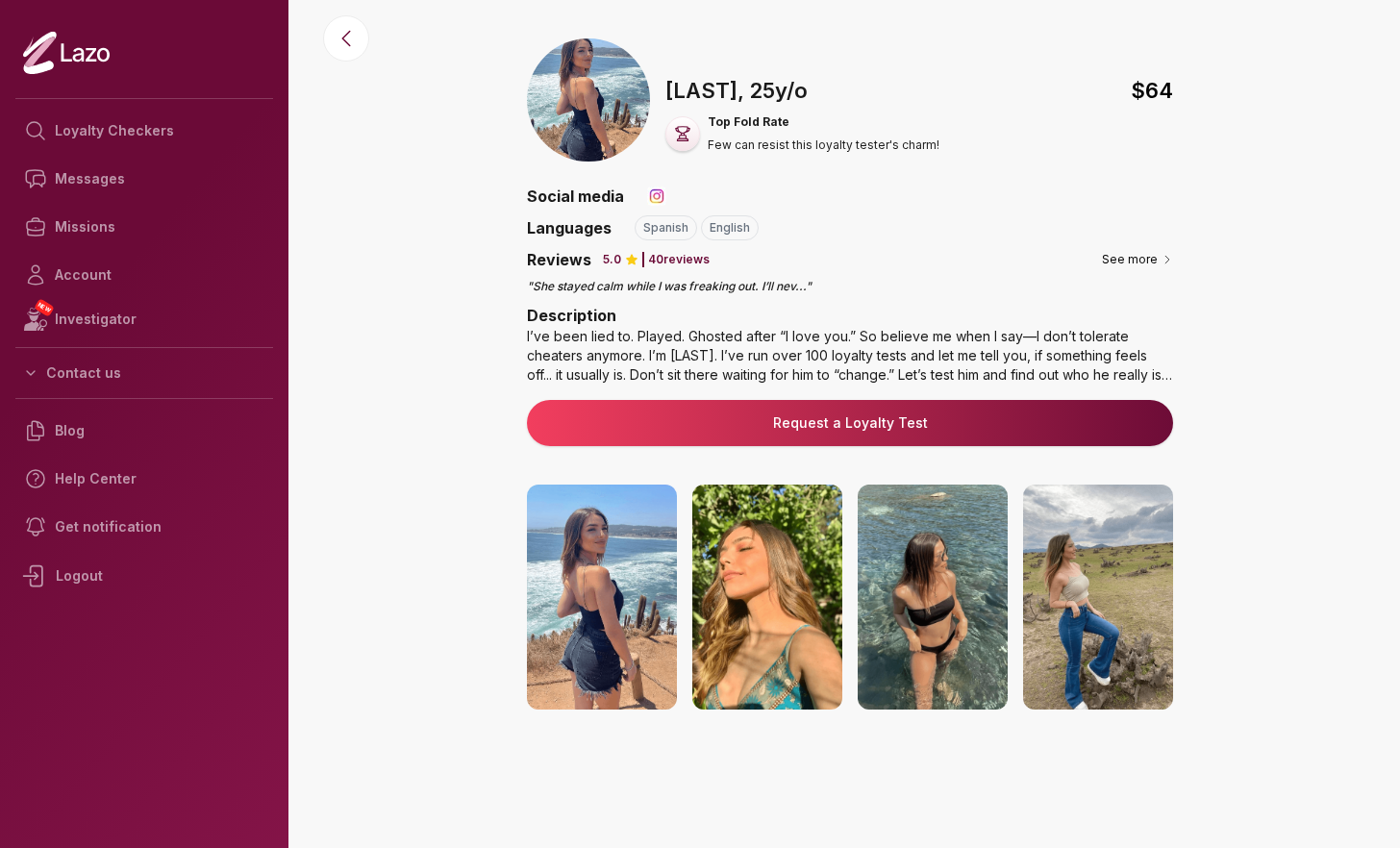 click on "Request a Loyalty Test" at bounding box center [850, 423] 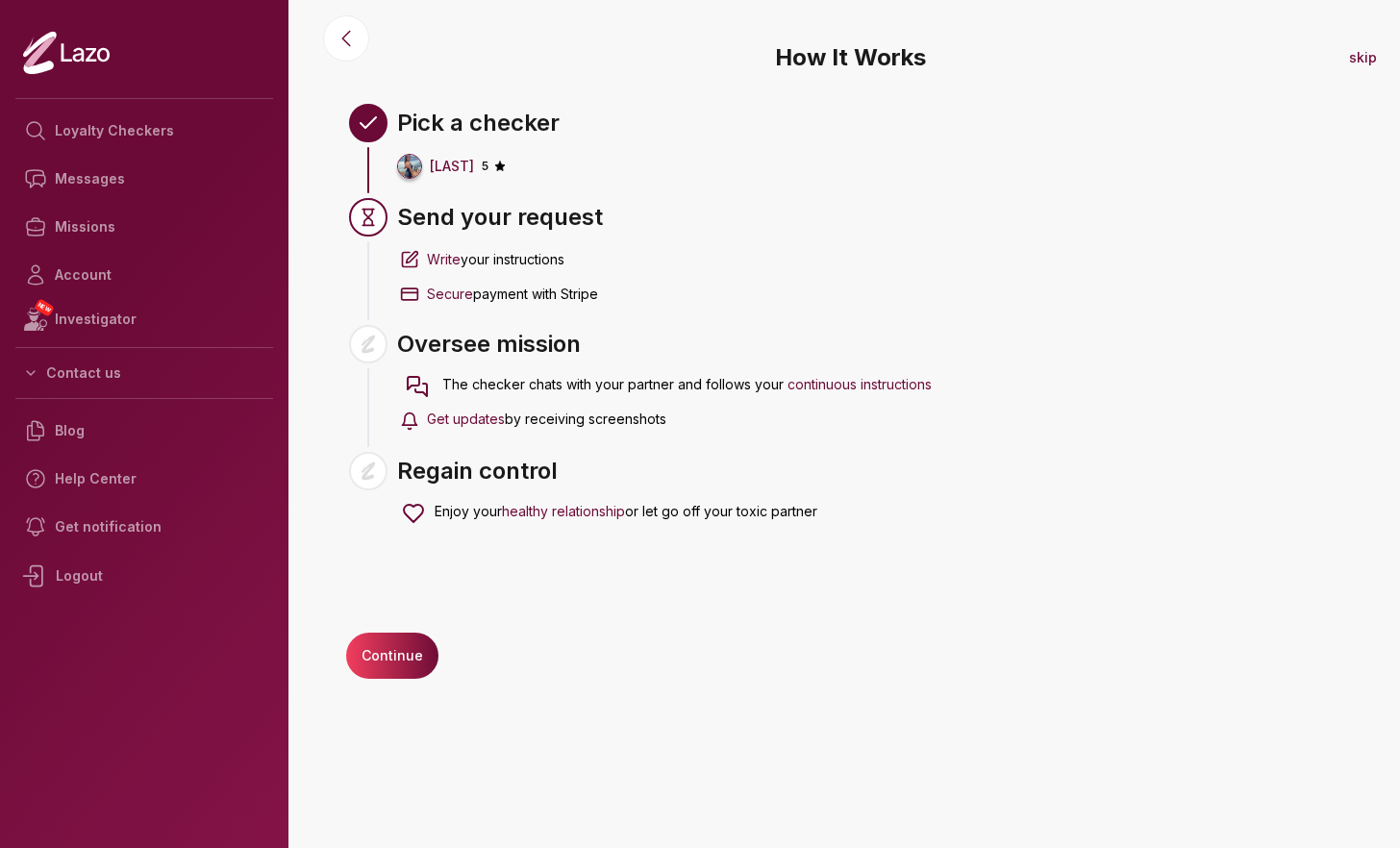 click on "Continue" at bounding box center [392, 656] 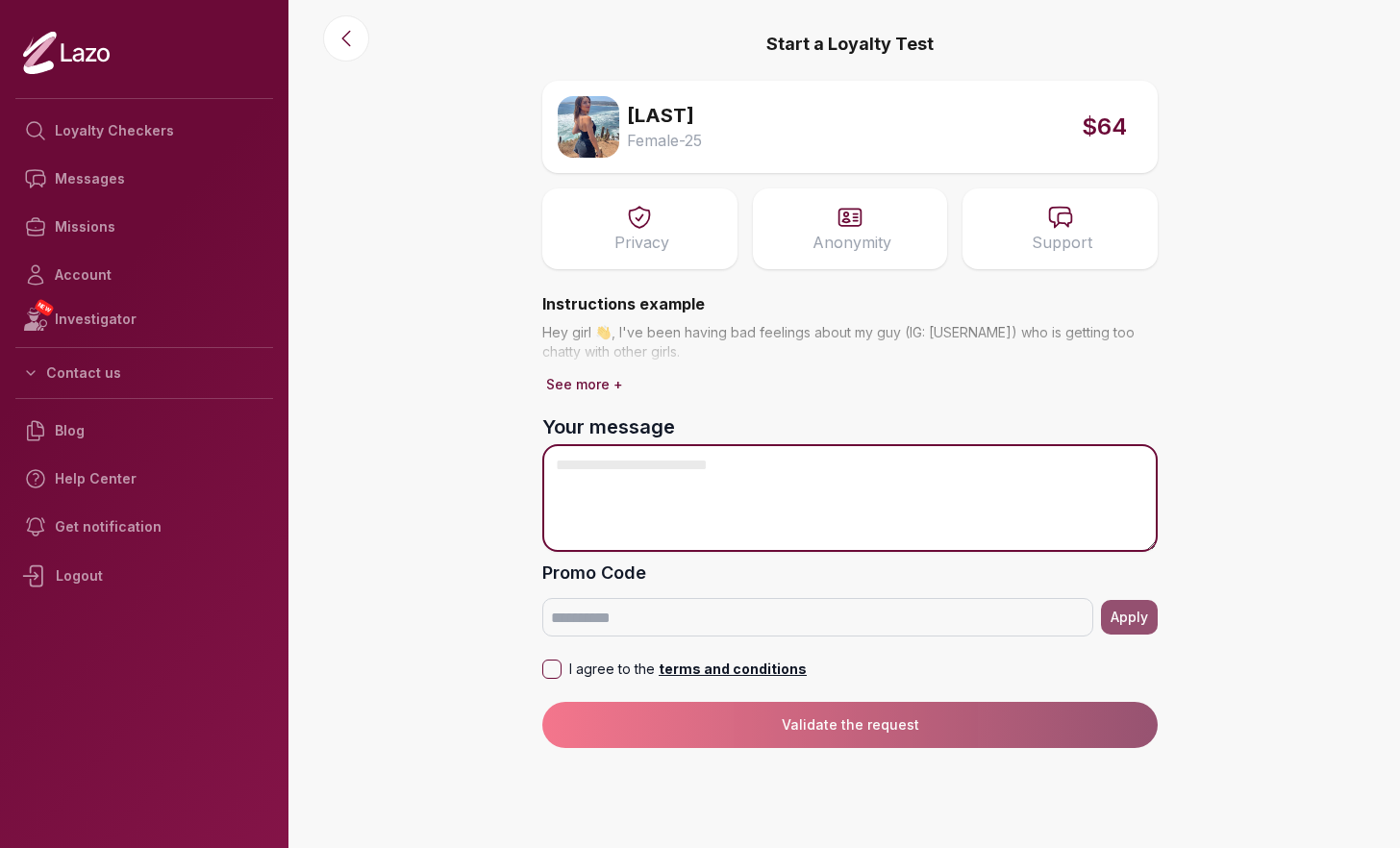 click on "Your message" at bounding box center (850, 498) 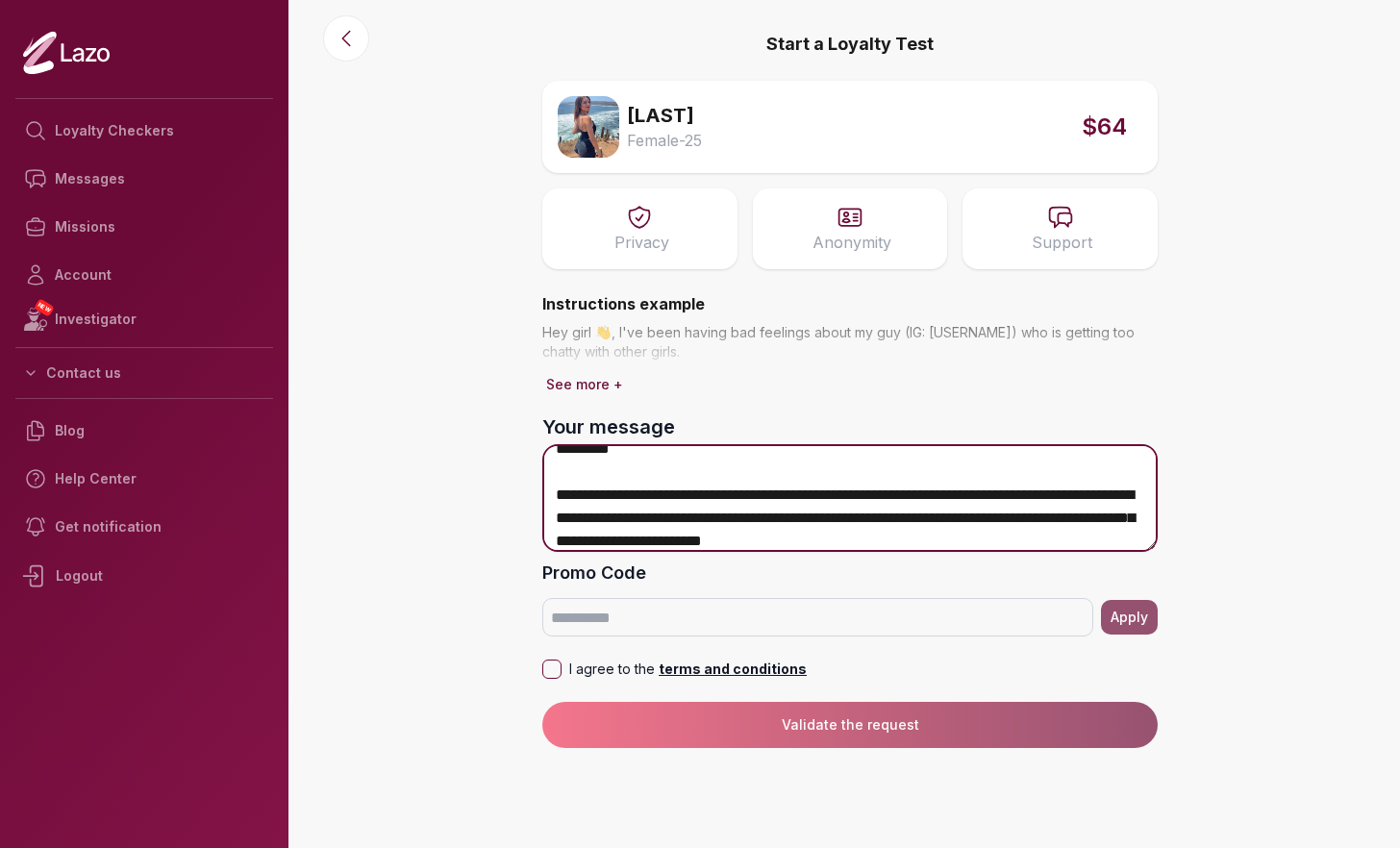 scroll, scrollTop: 0, scrollLeft: 0, axis: both 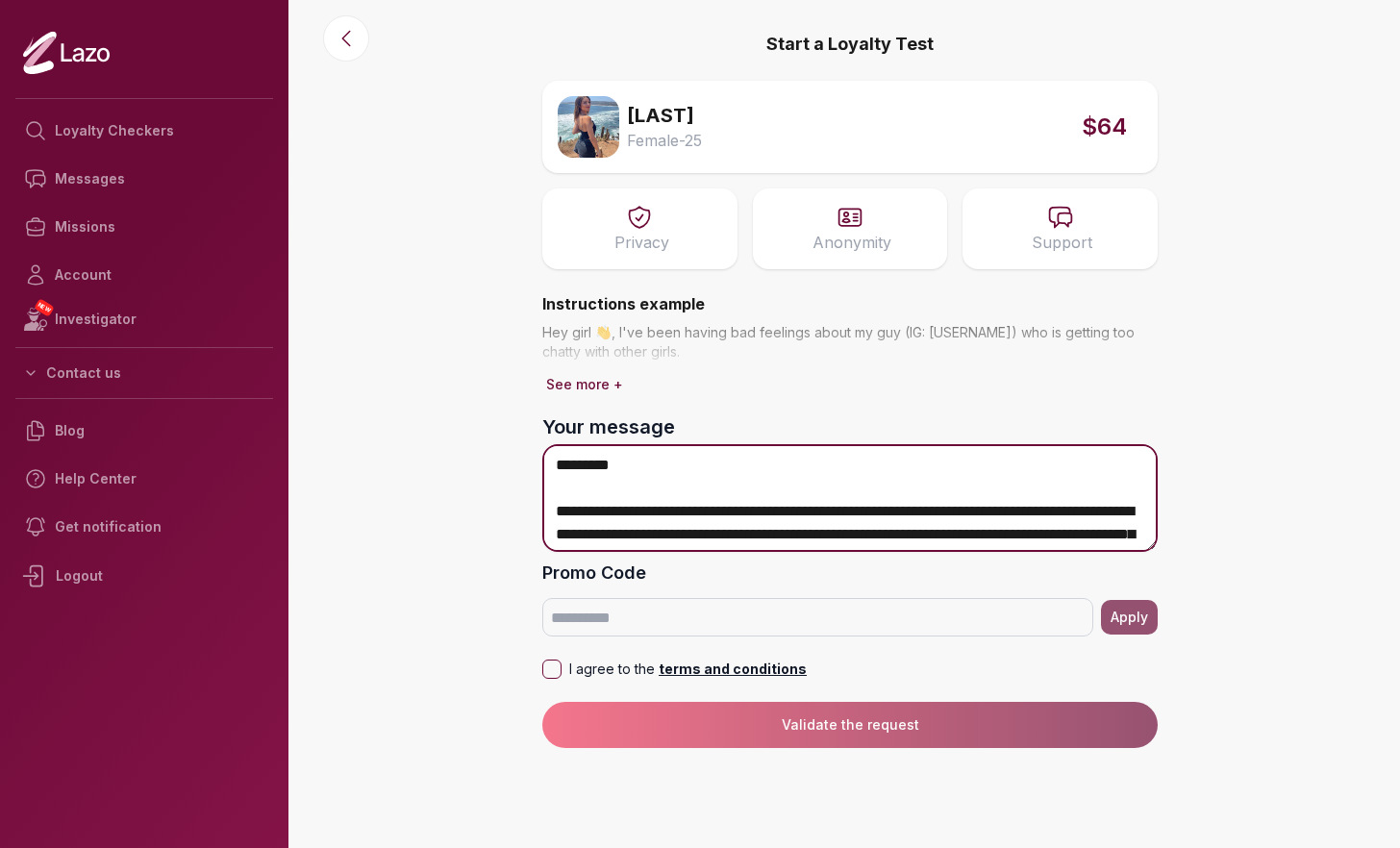 click on "**********" at bounding box center [850, 498] 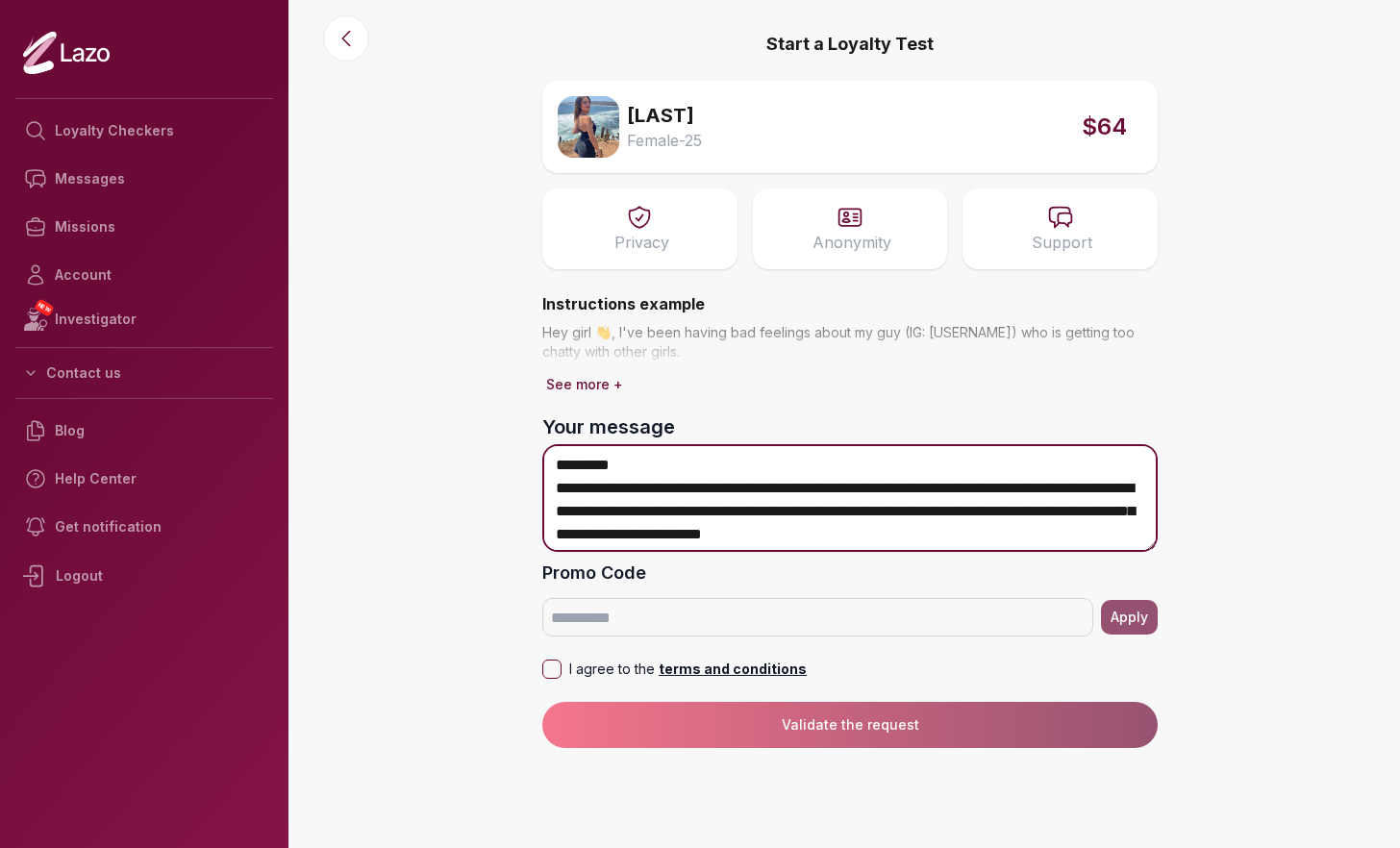 click on "**********" at bounding box center (850, 498) 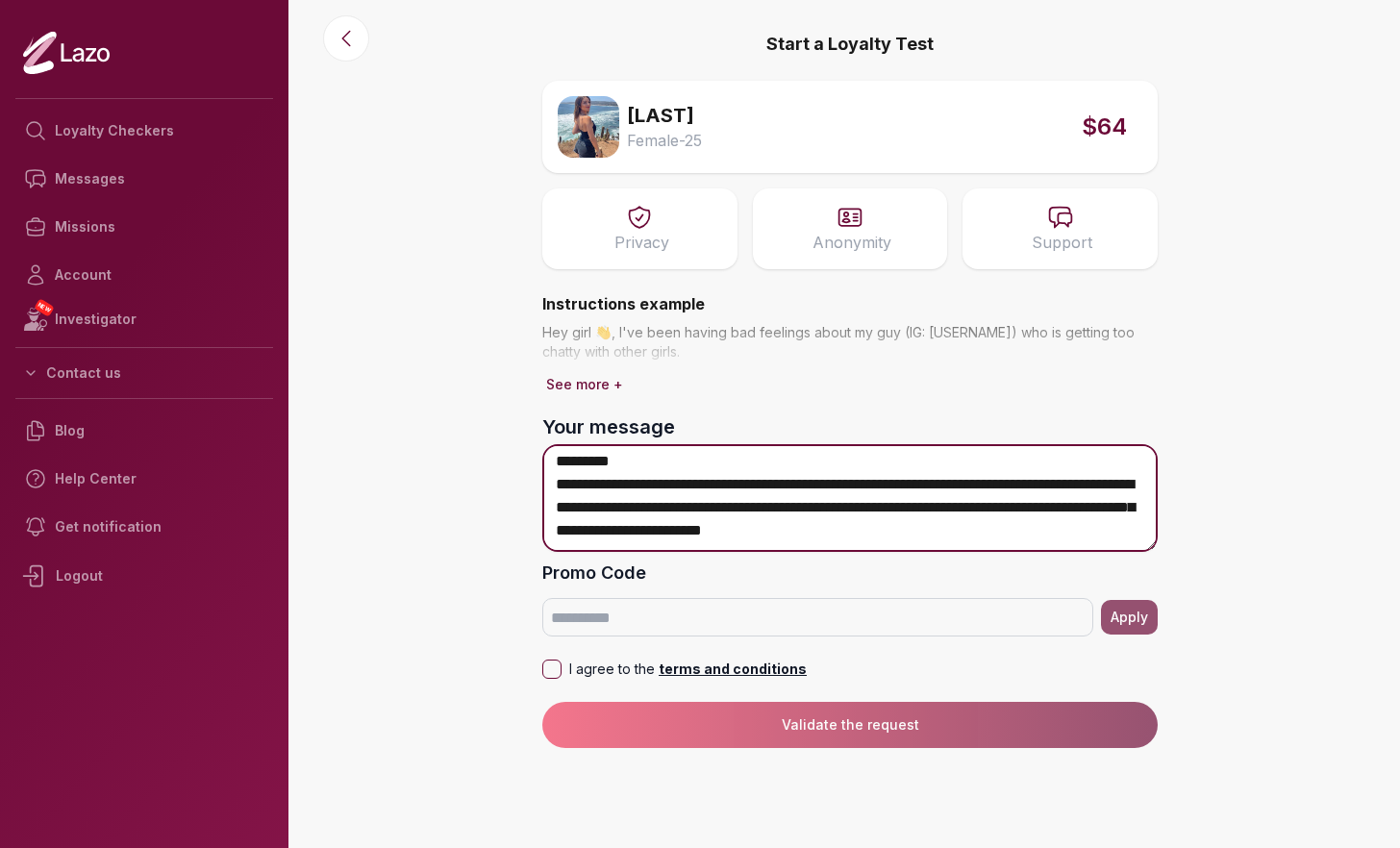 click on "**********" at bounding box center [850, 498] 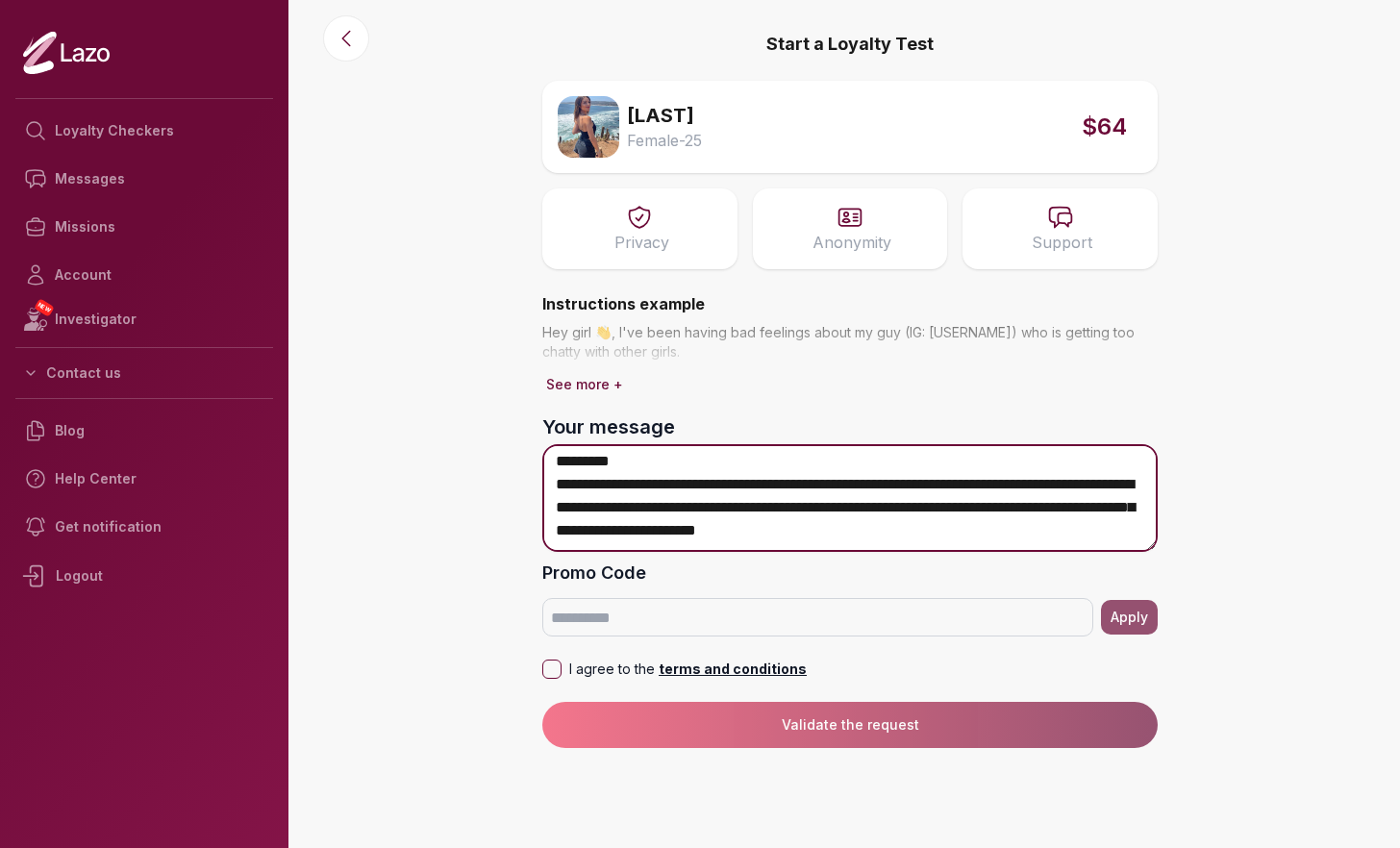 click on "**********" at bounding box center [850, 498] 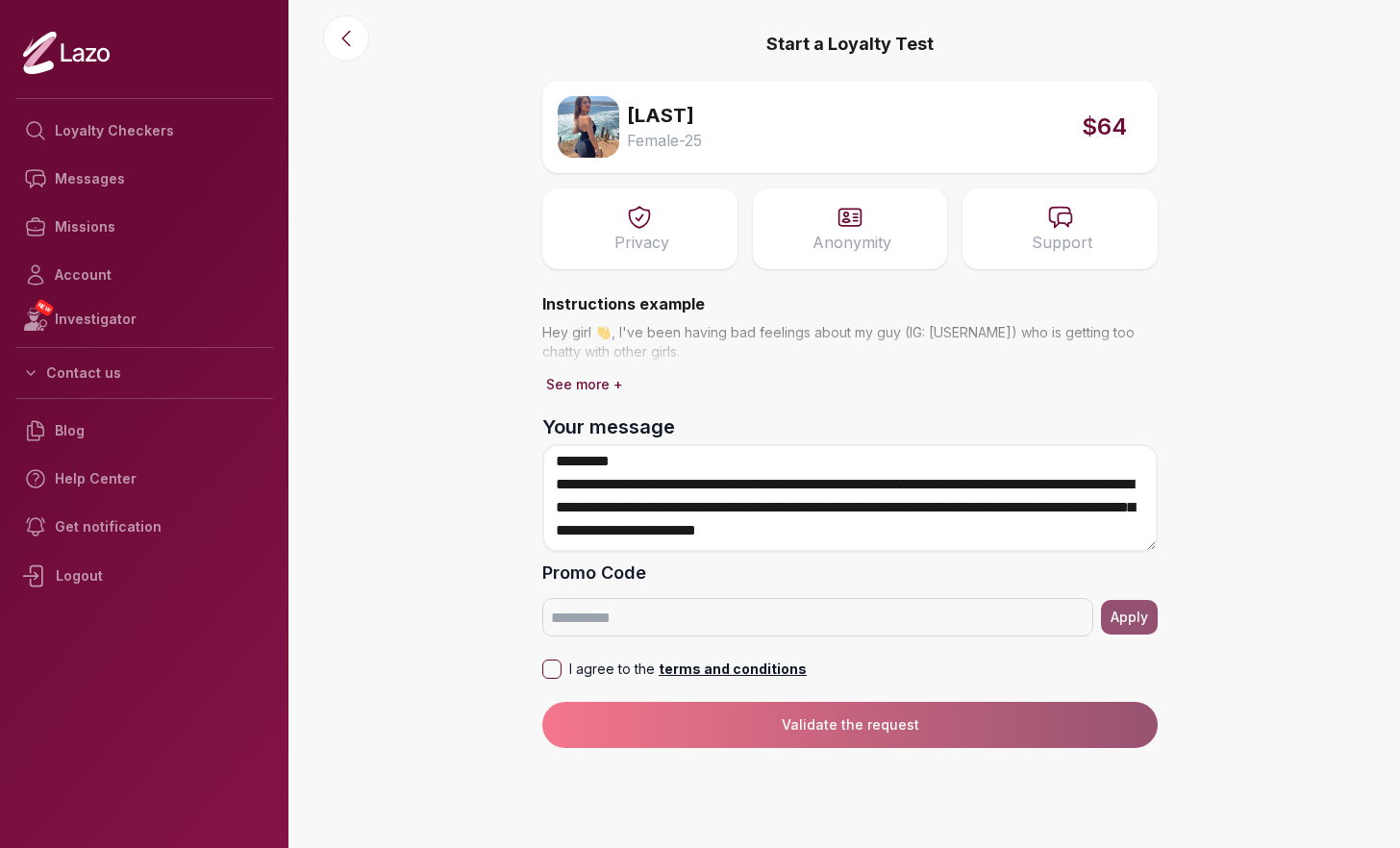 click on "Your message" at bounding box center (850, 427) 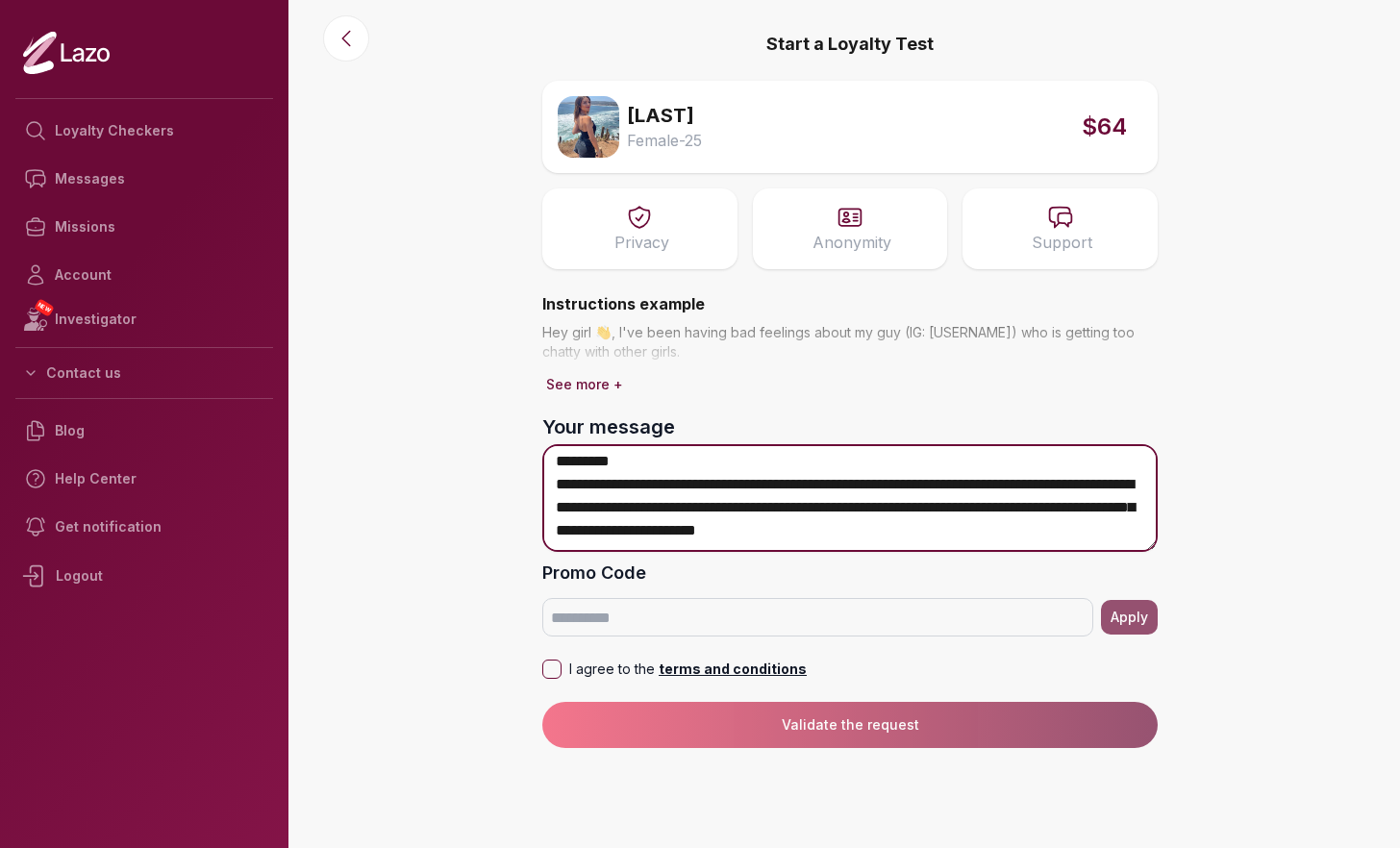 click on "**********" at bounding box center [850, 498] 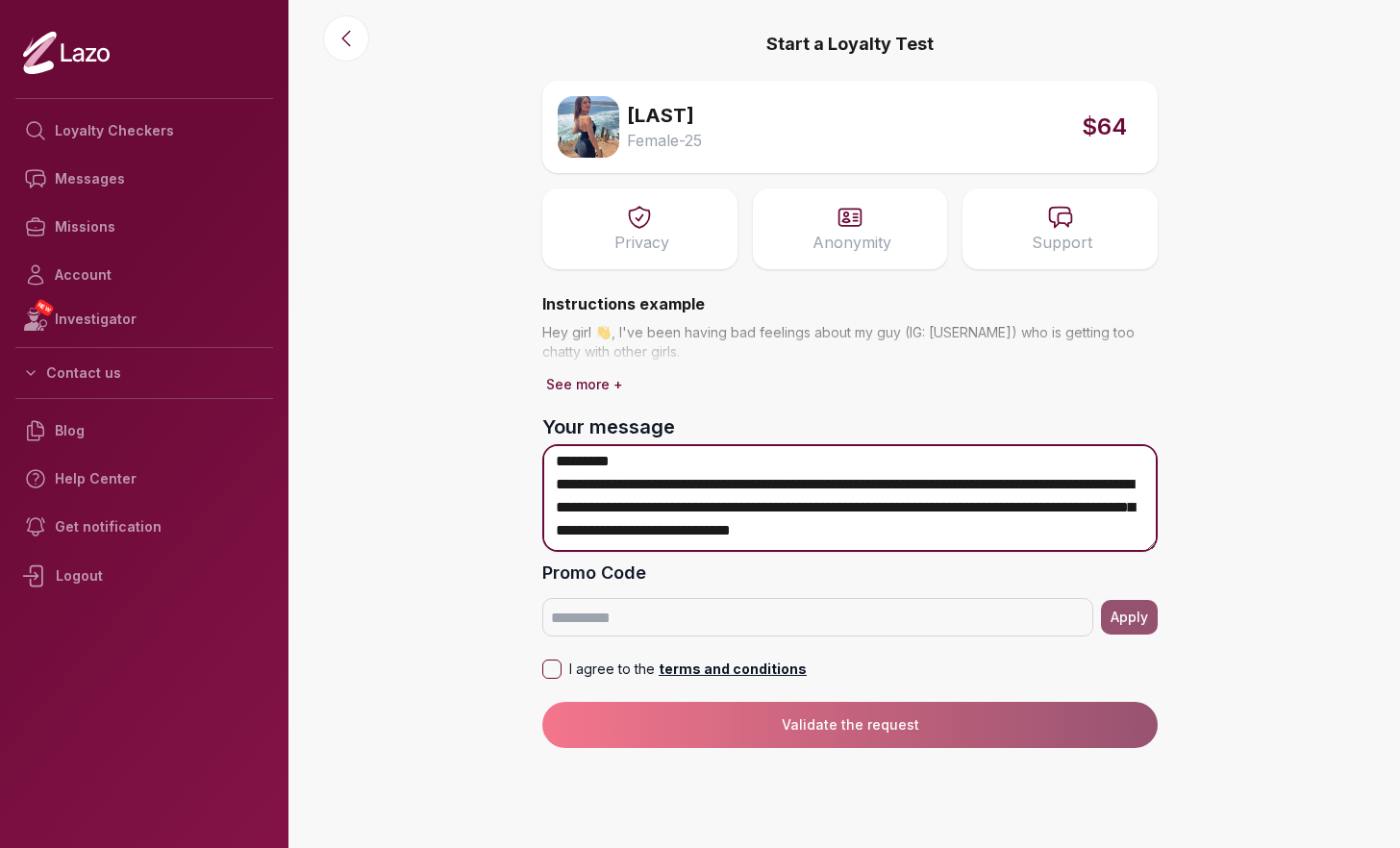 click on "**********" at bounding box center [850, 498] 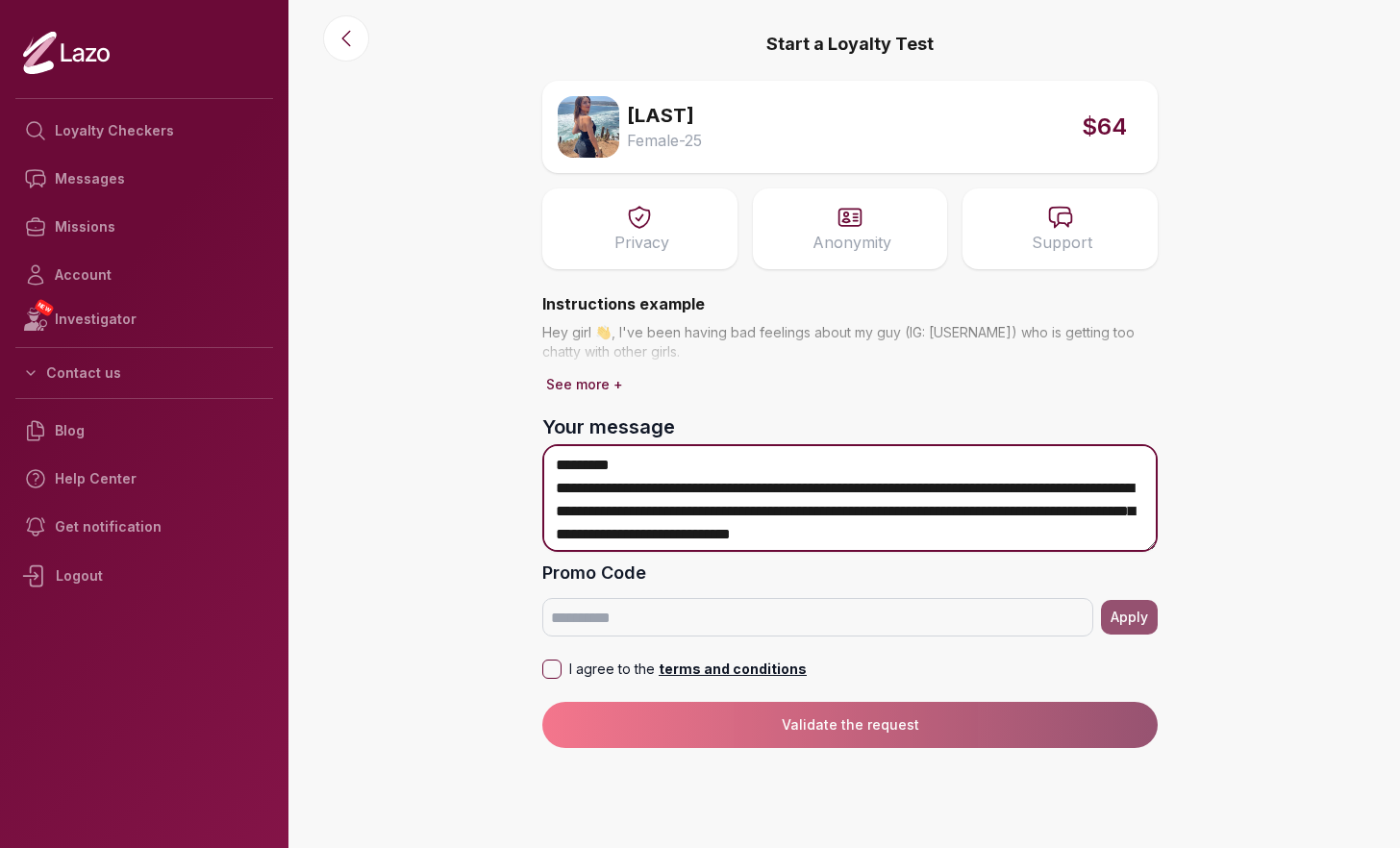 drag, startPoint x: 878, startPoint y: 530, endPoint x: 520, endPoint y: 426, distance: 372.8002 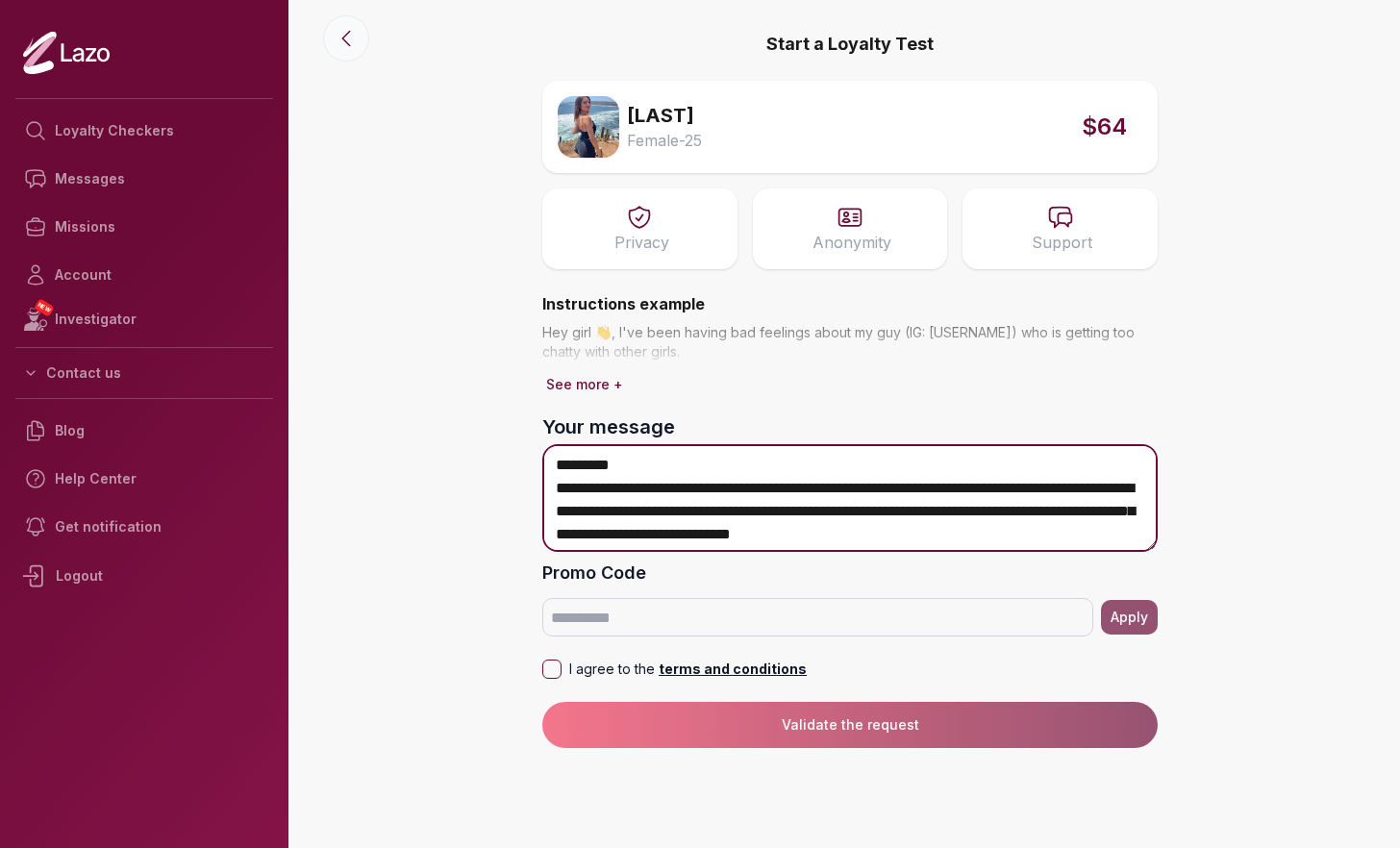 type on "**********" 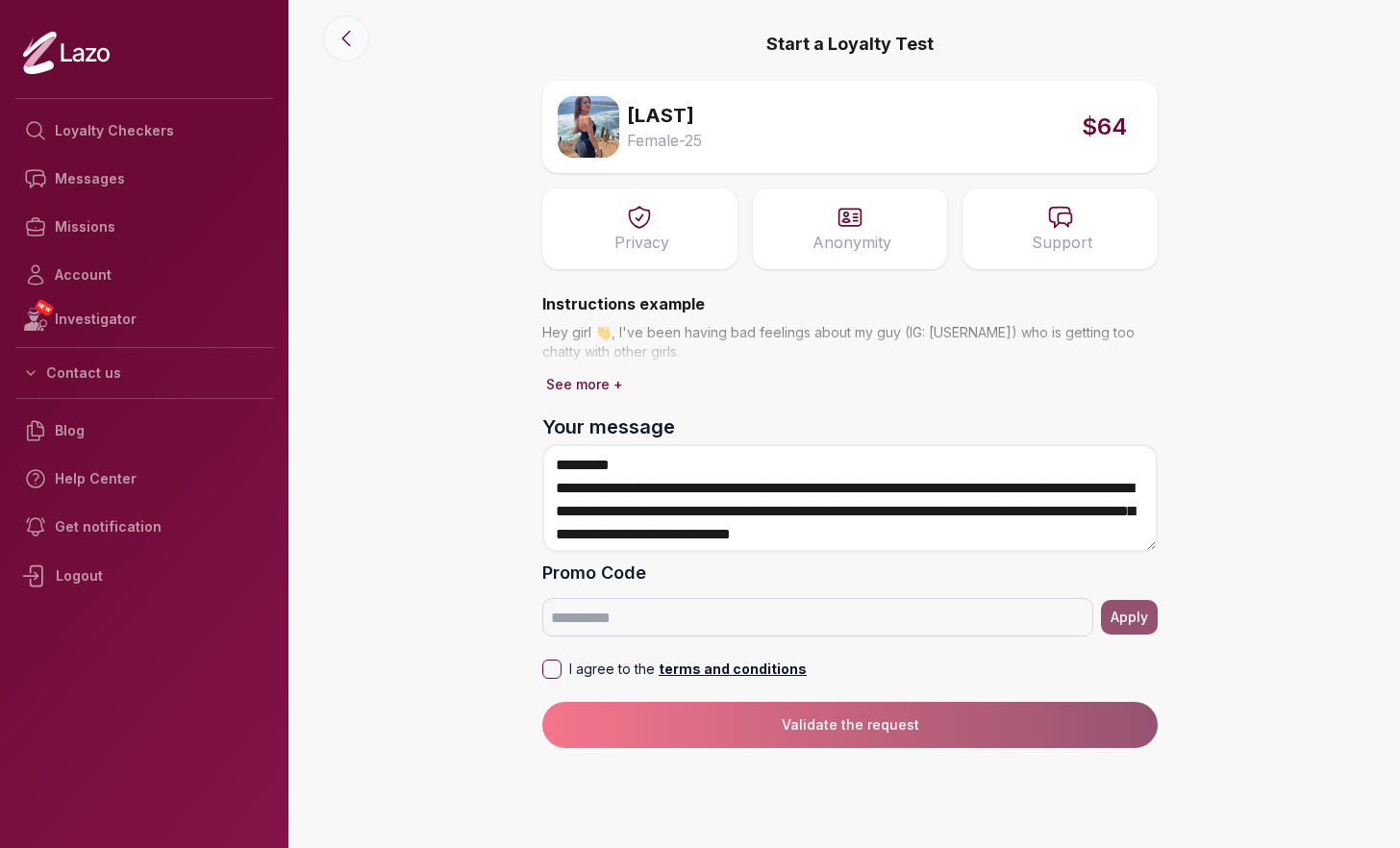 click 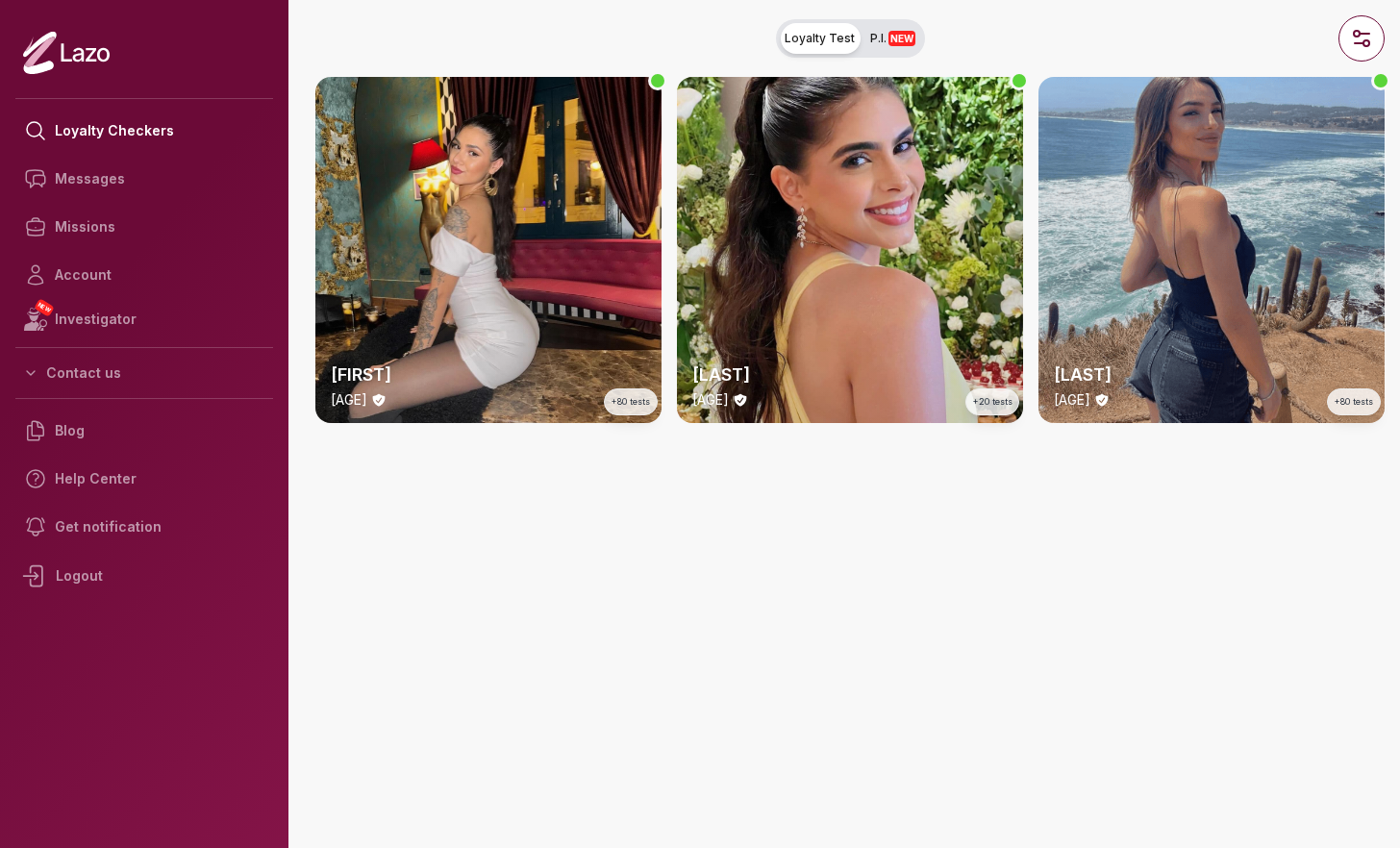 click on "Alba 25 y/o +80   tests" at bounding box center [1212, 250] 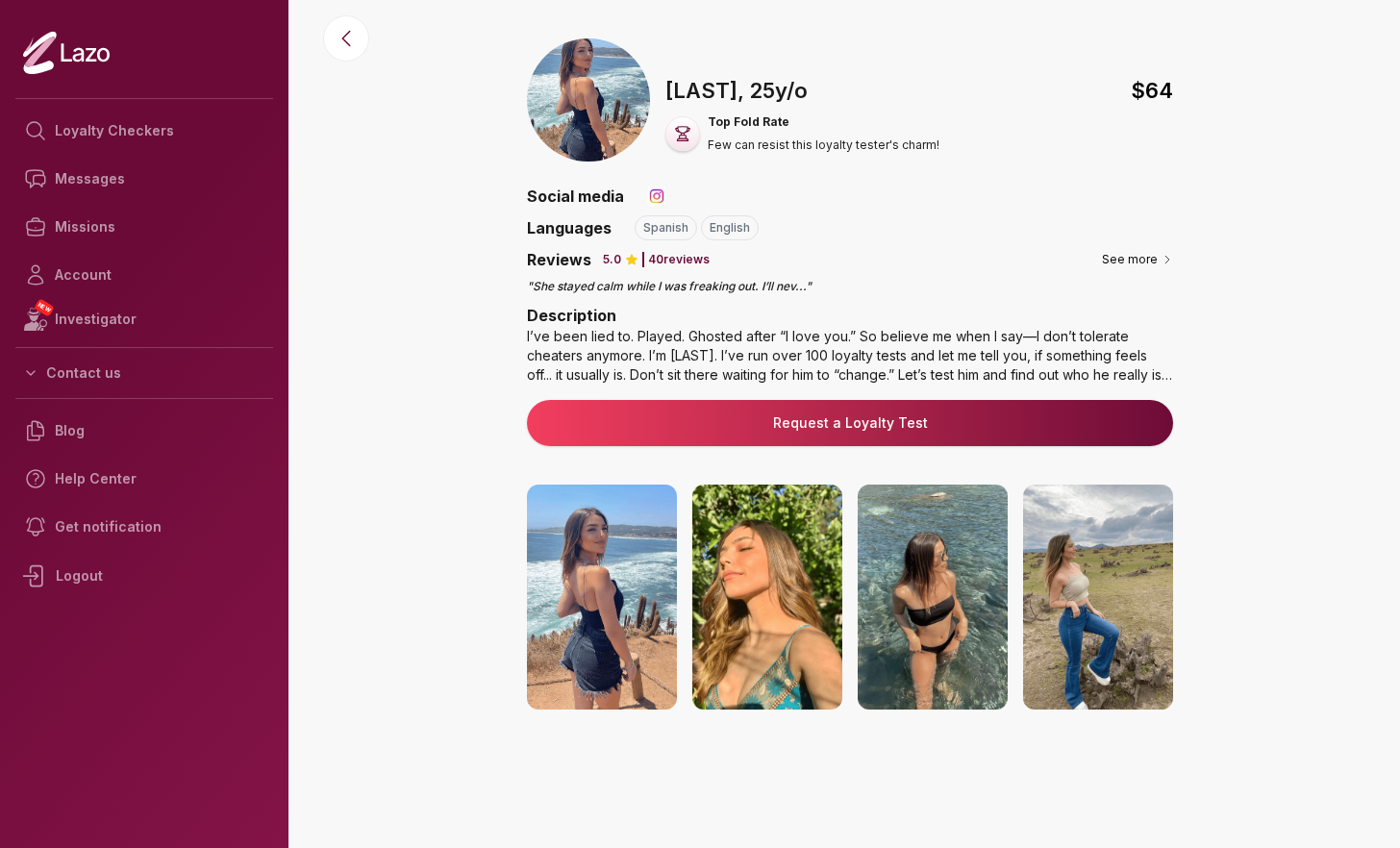 click on "Request a Loyalty Test" at bounding box center (850, 423) 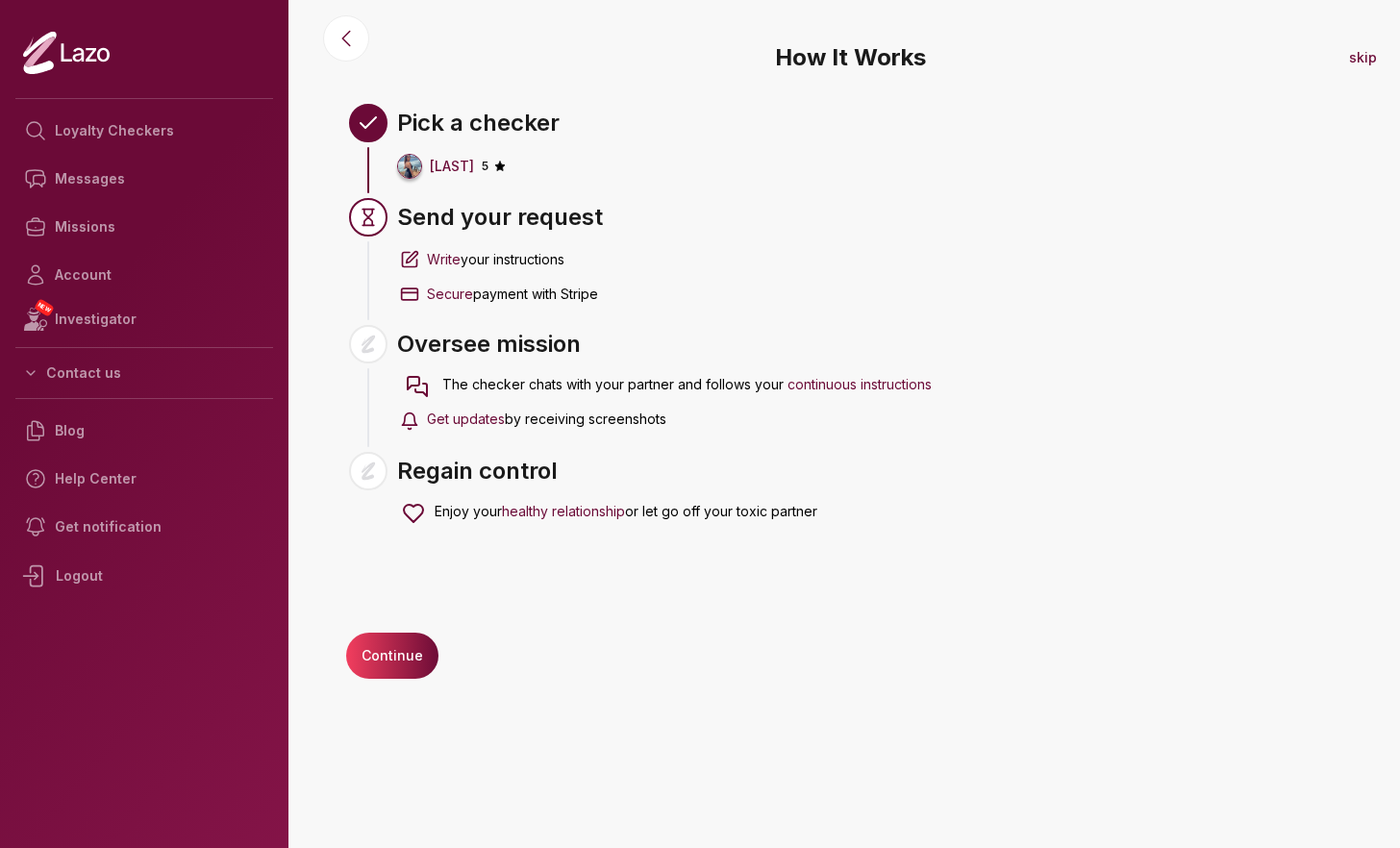 click on "Continue" at bounding box center (392, 656) 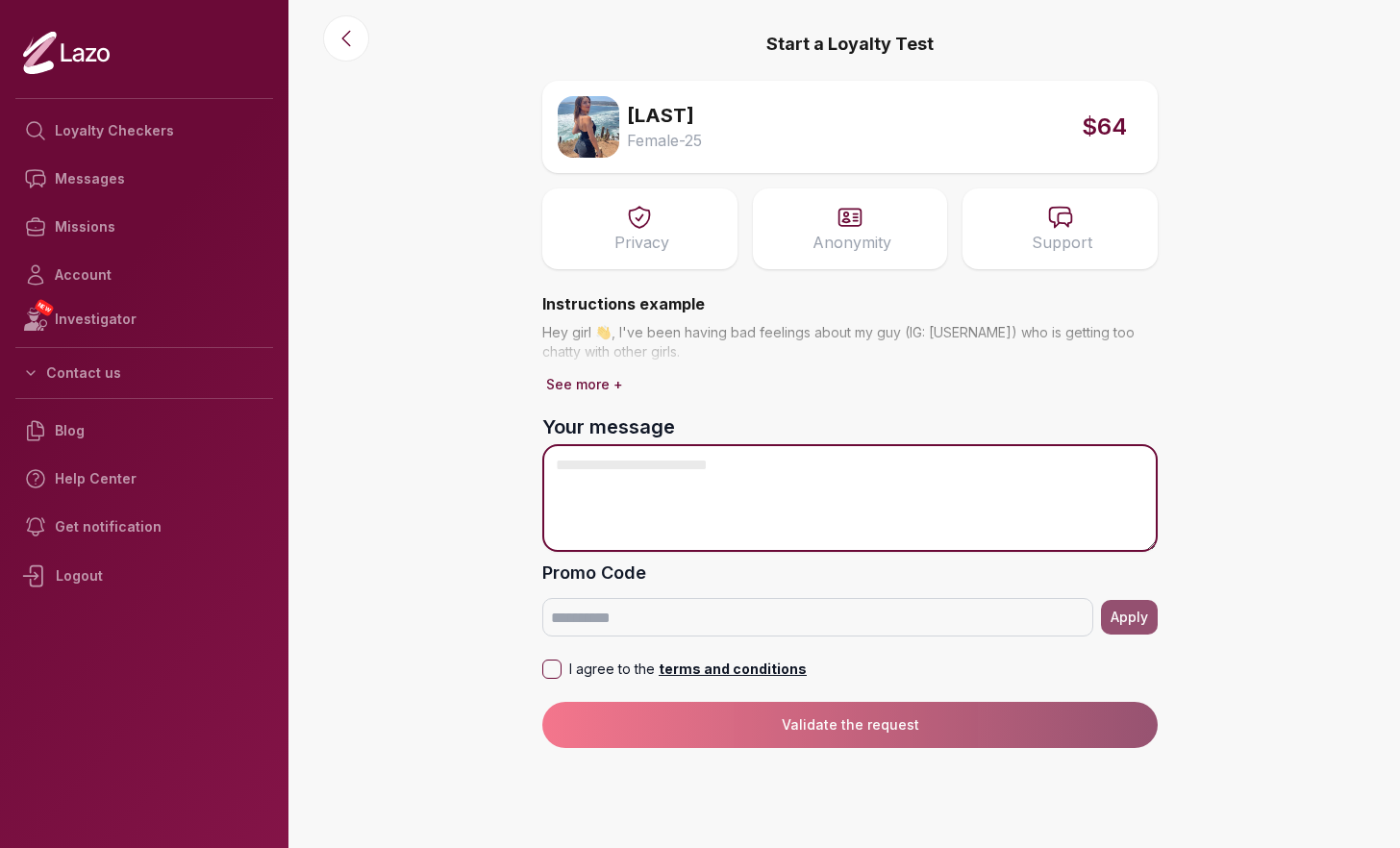 click on "Your message" at bounding box center [850, 498] 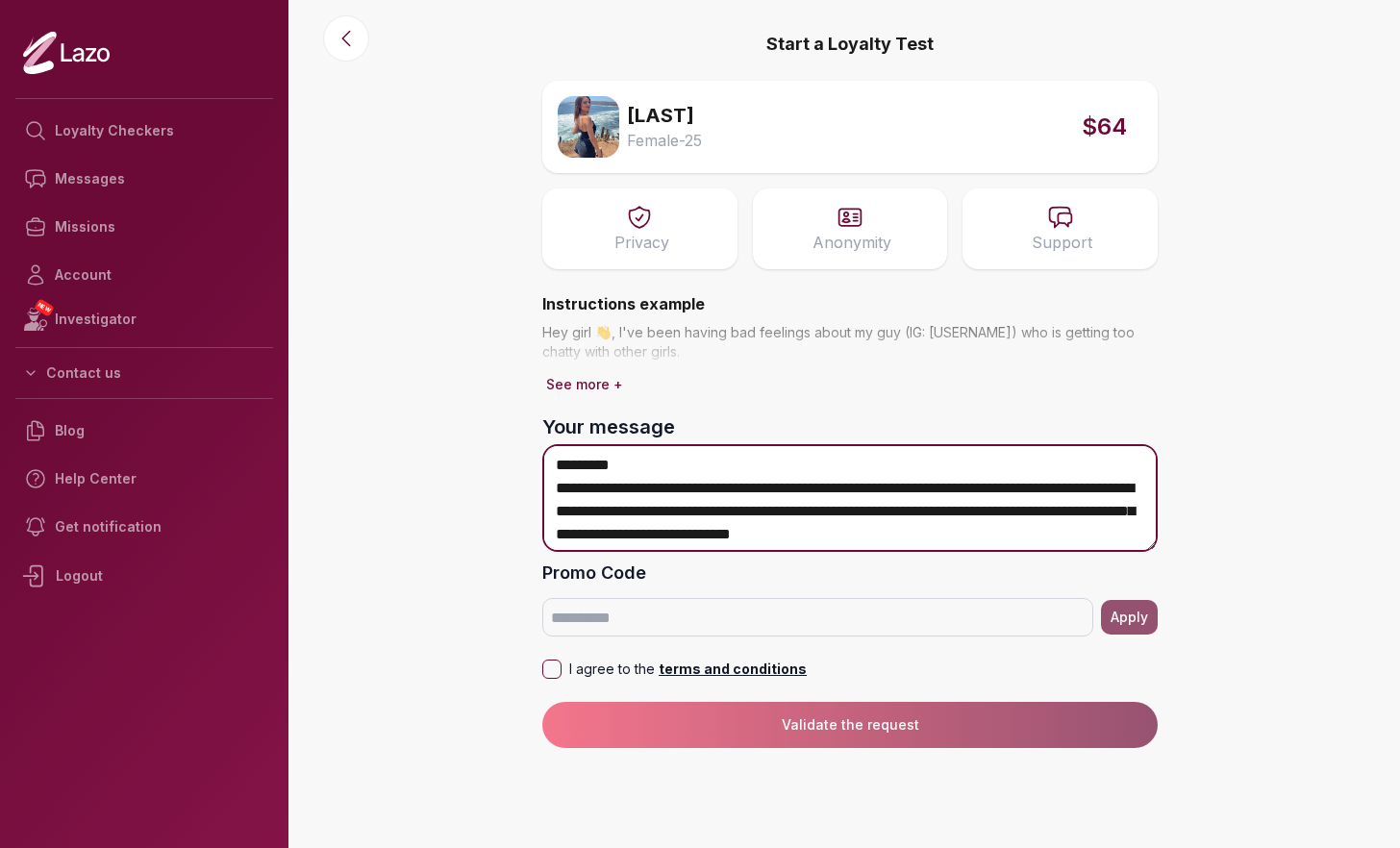 scroll, scrollTop: 4, scrollLeft: 0, axis: vertical 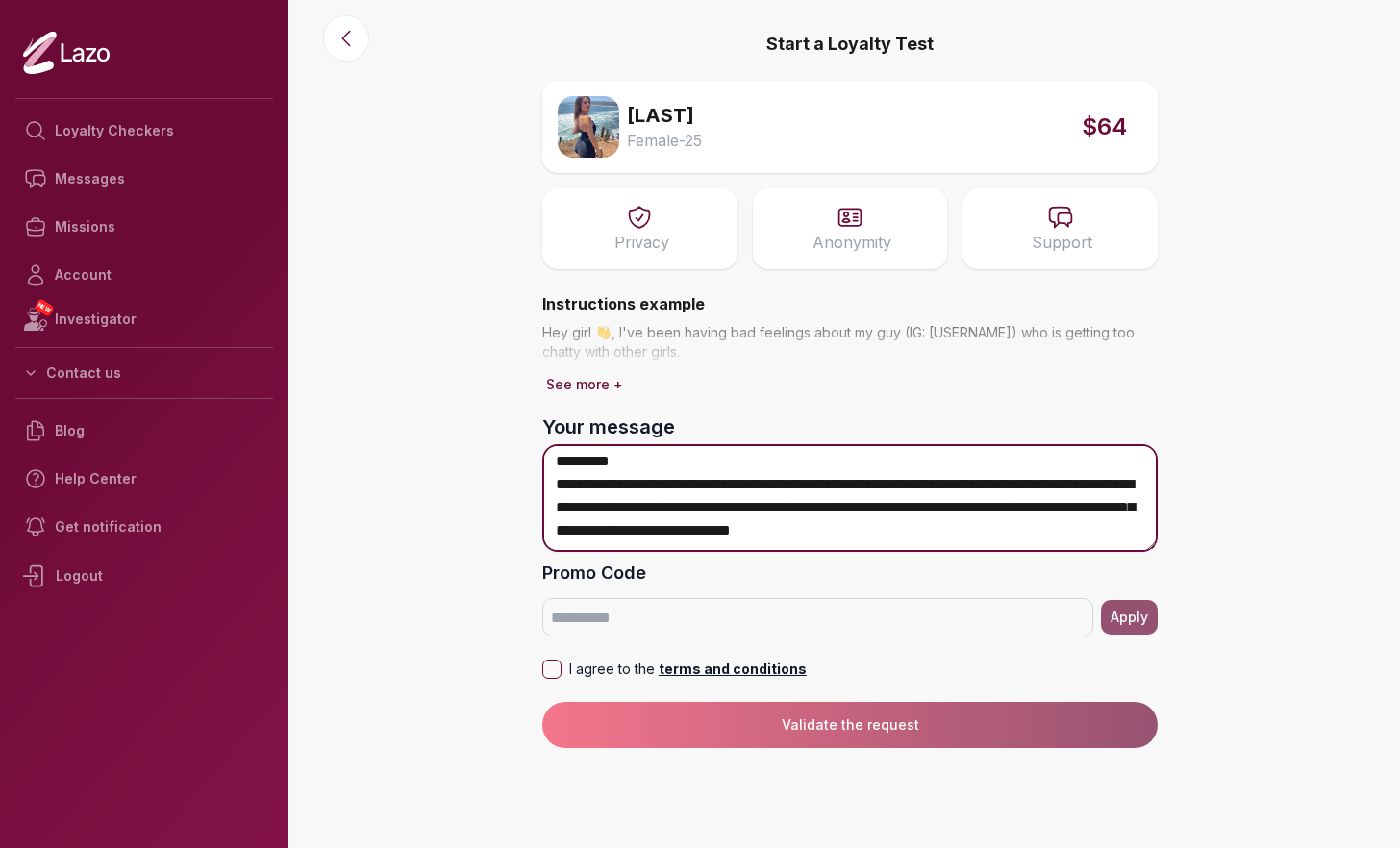 type on "**********" 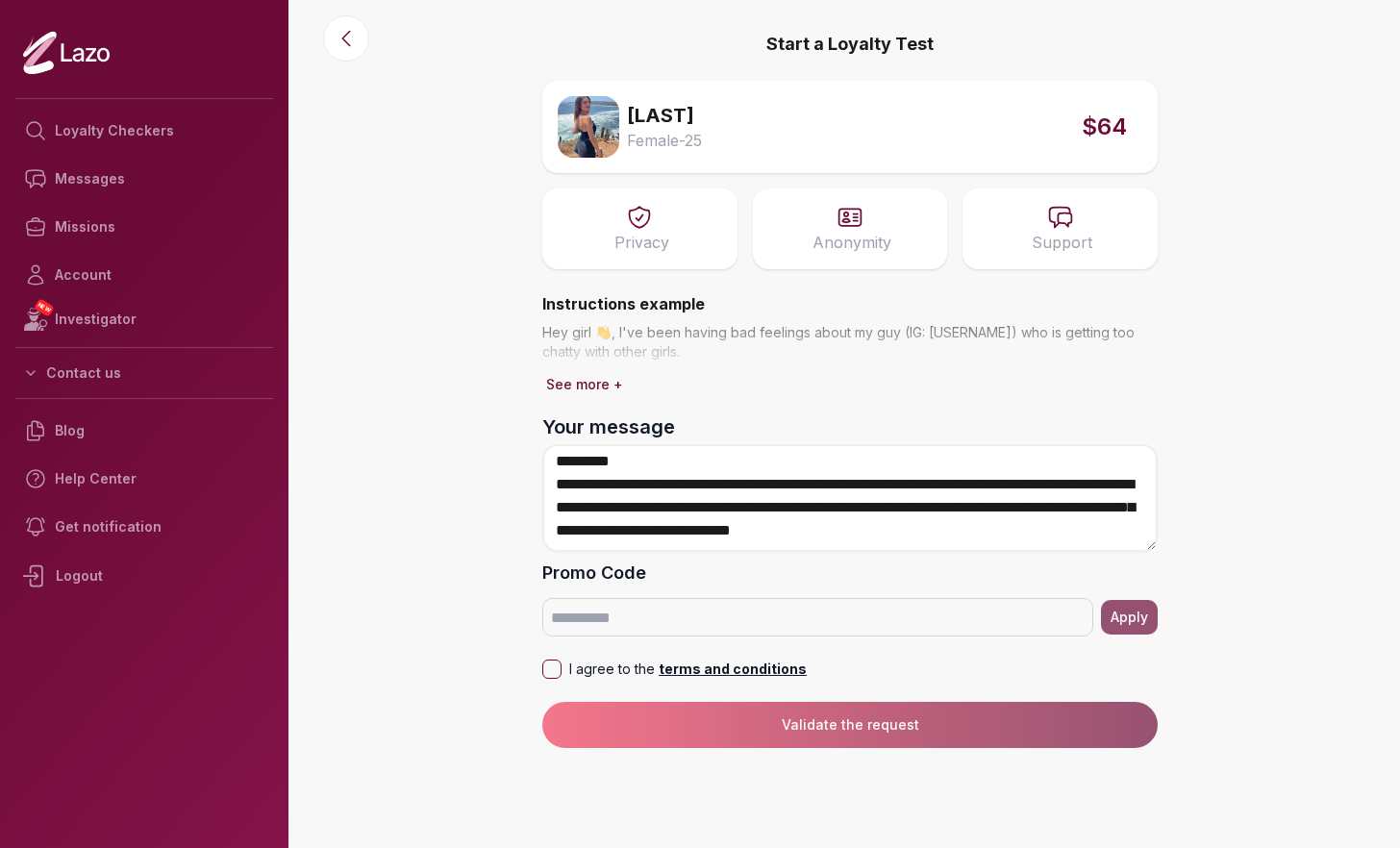 click on "**********" at bounding box center [850, 424] 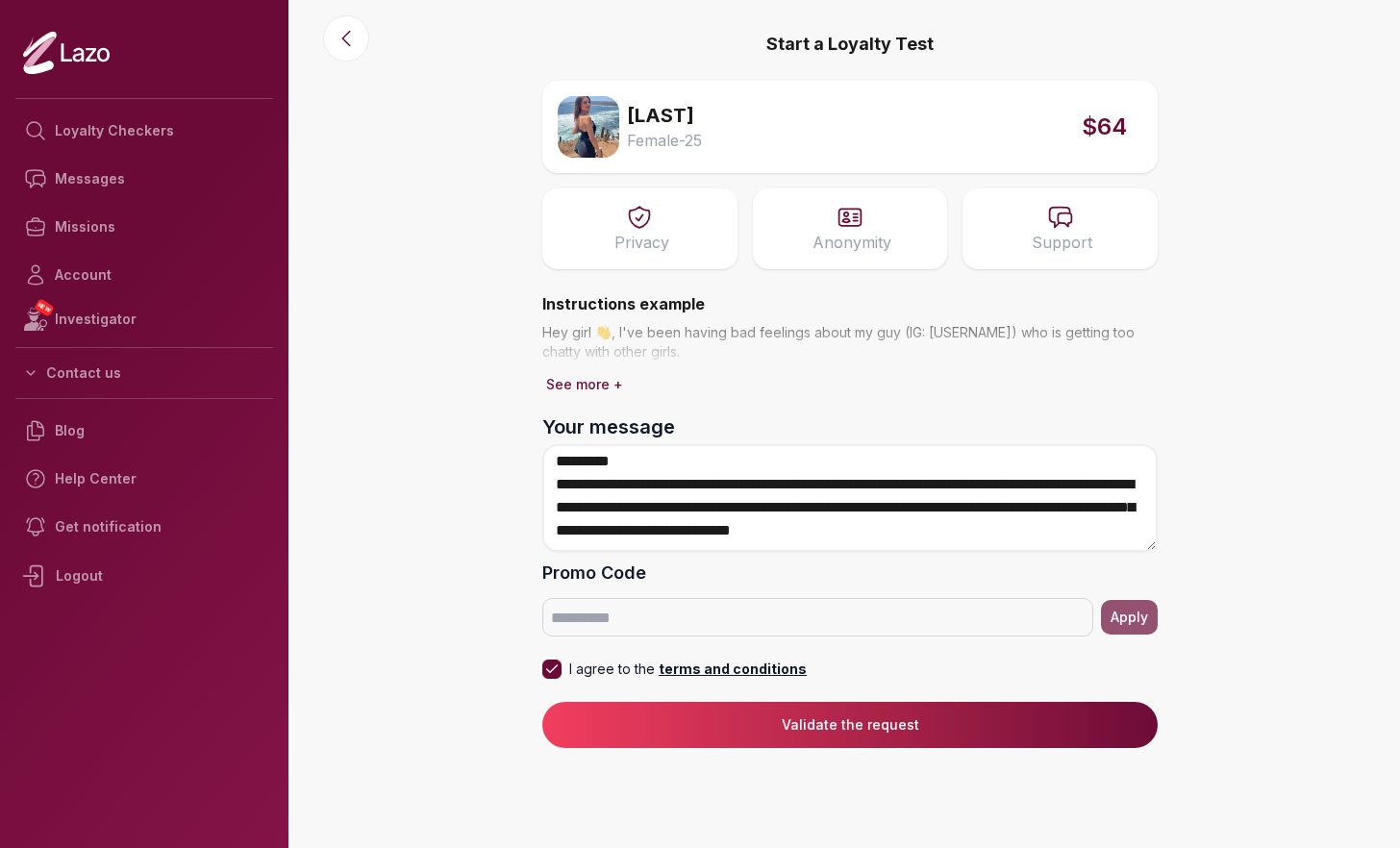 click on "Validate the request" at bounding box center [850, 725] 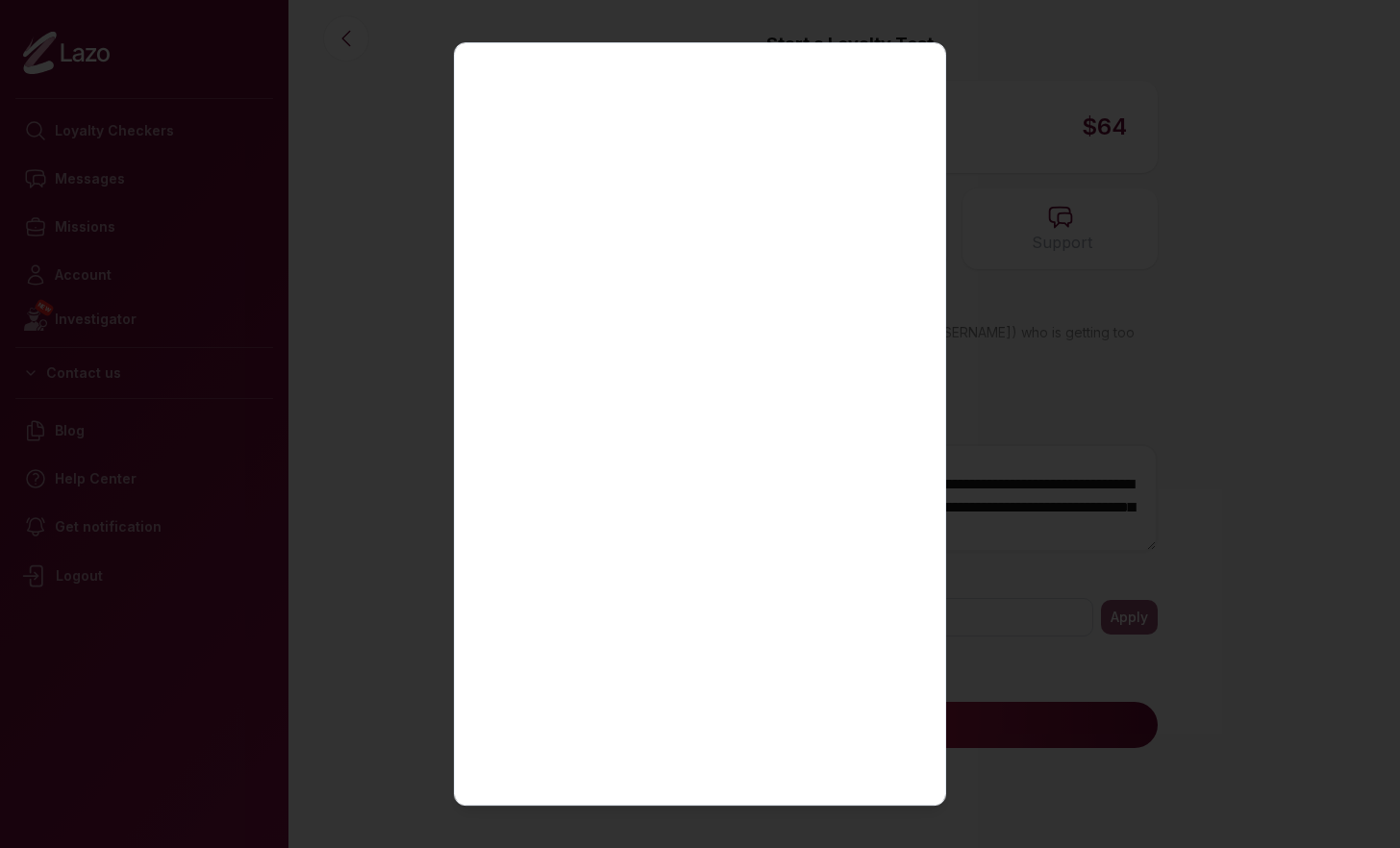 scroll, scrollTop: 303, scrollLeft: 0, axis: vertical 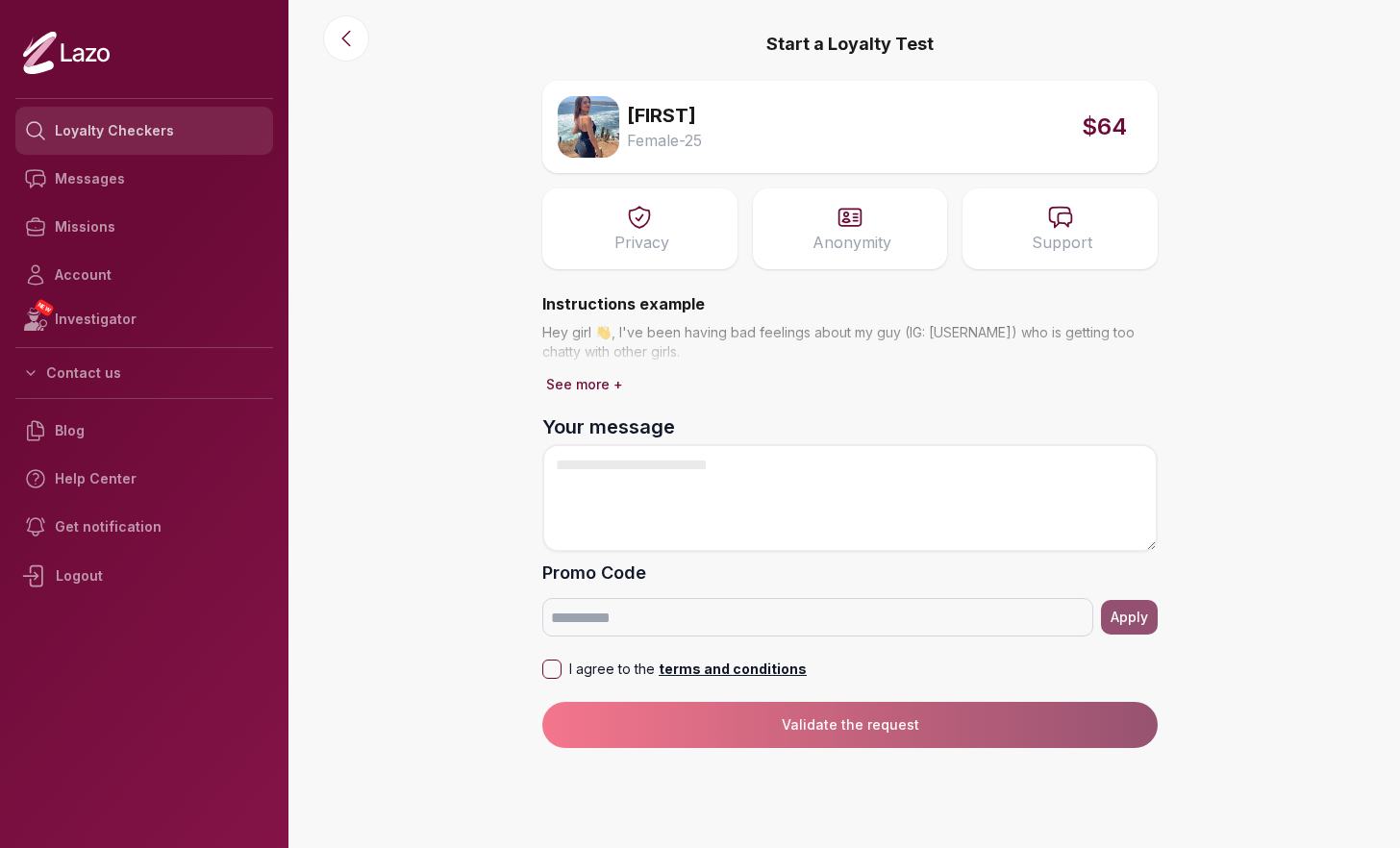 click on "Loyalty Checkers" at bounding box center (144, 131) 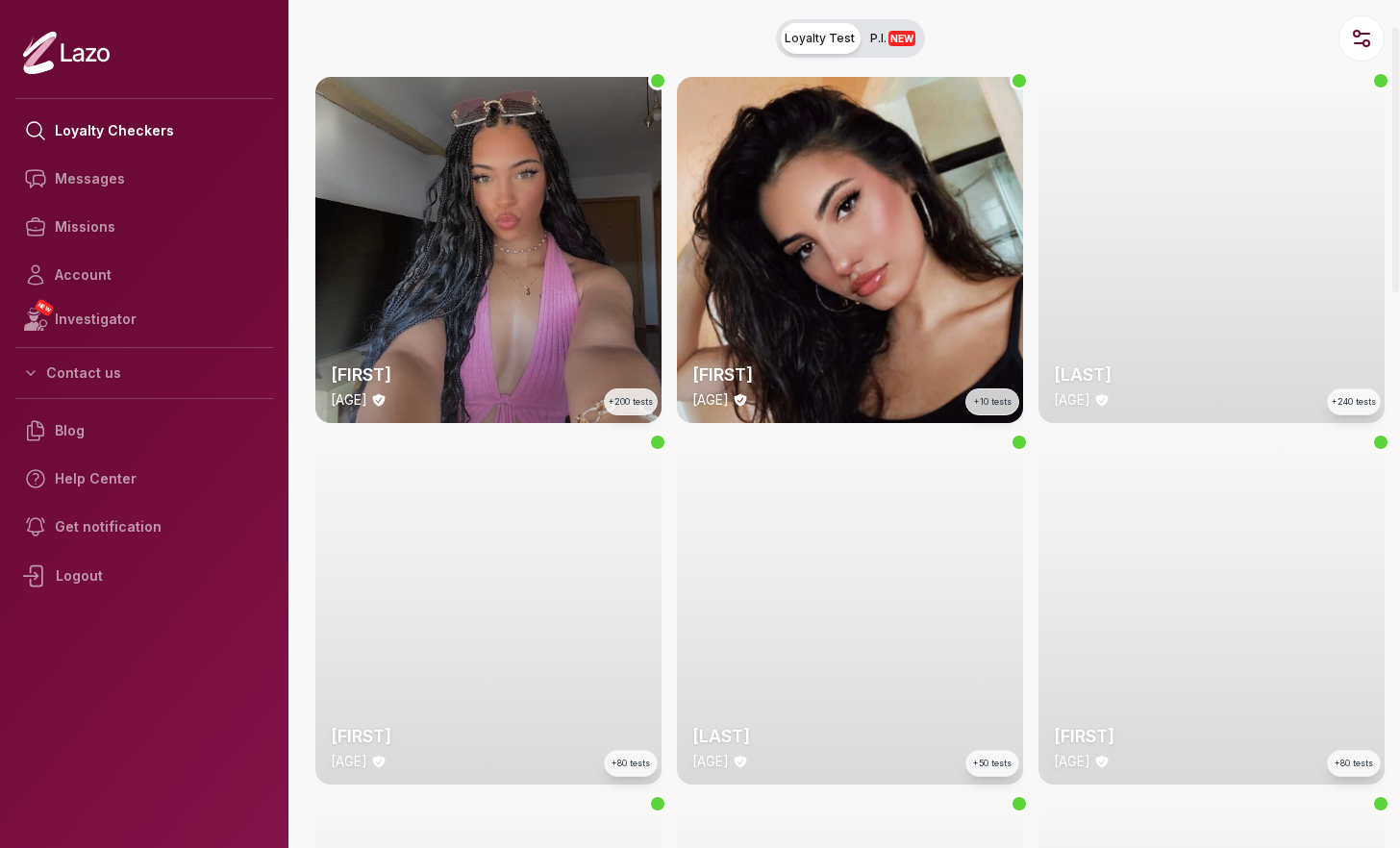 scroll, scrollTop: 419, scrollLeft: 0, axis: vertical 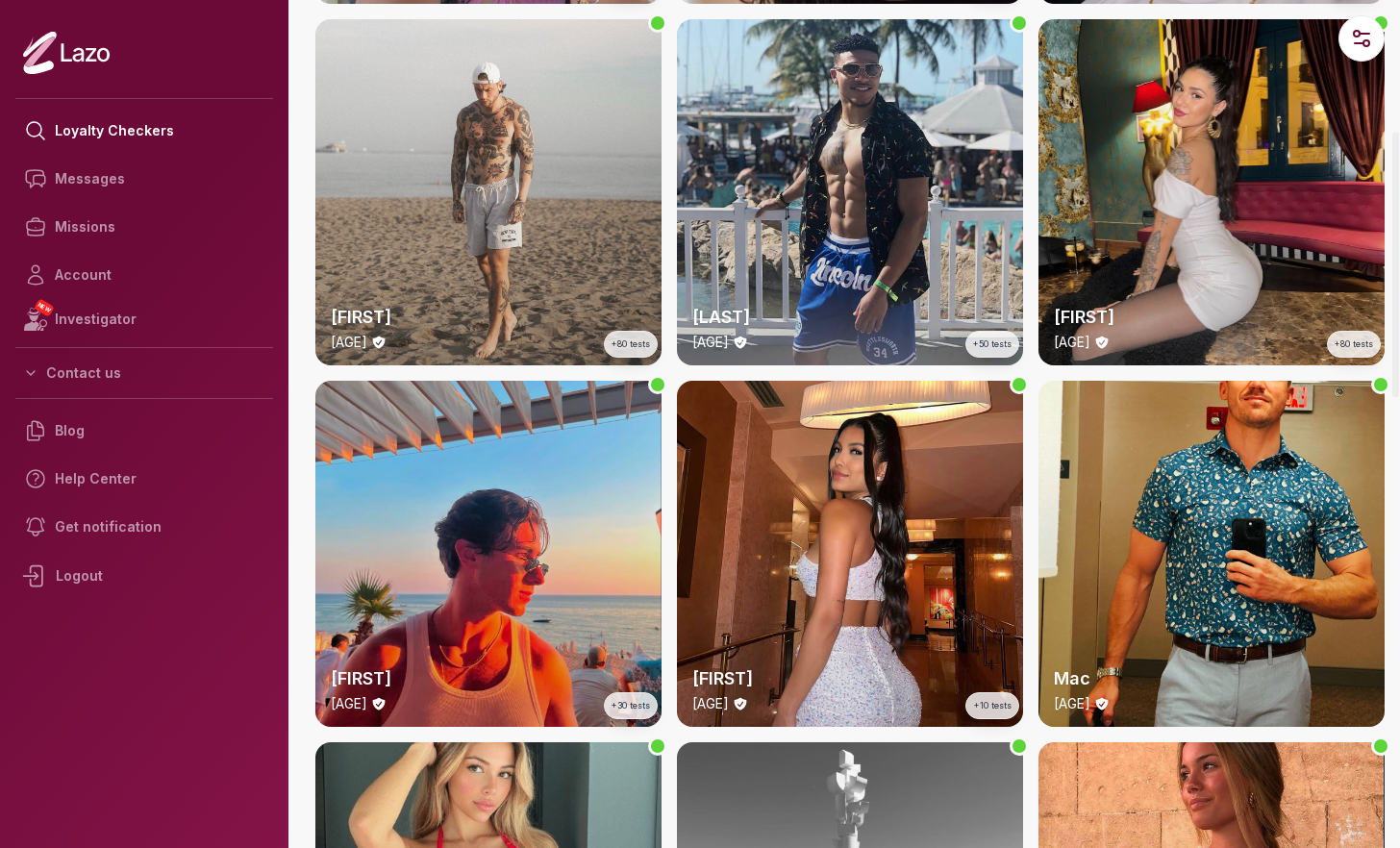 click on "Malik 22 y/o +50   tests" at bounding box center [850, 192] 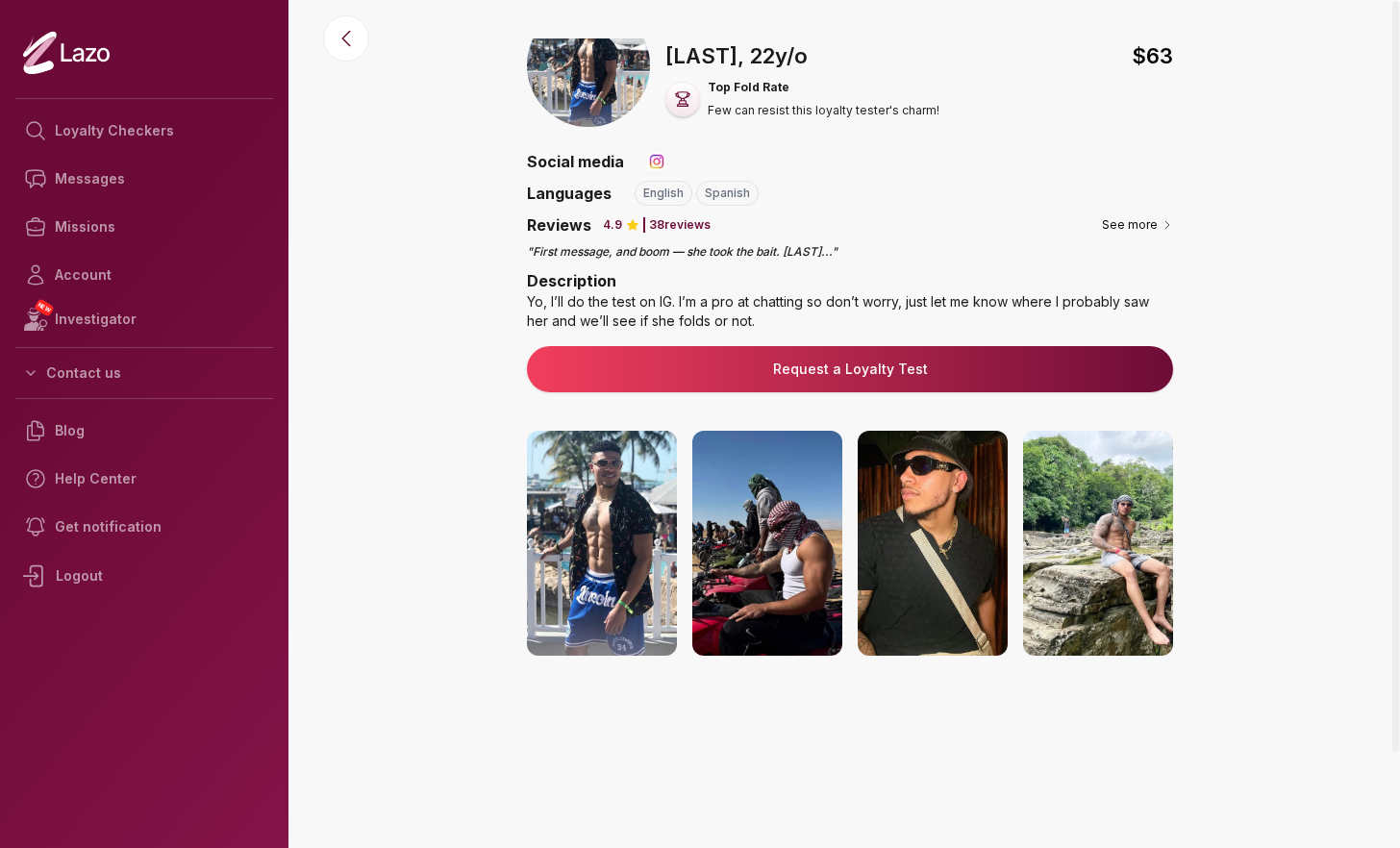 scroll, scrollTop: 0, scrollLeft: 0, axis: both 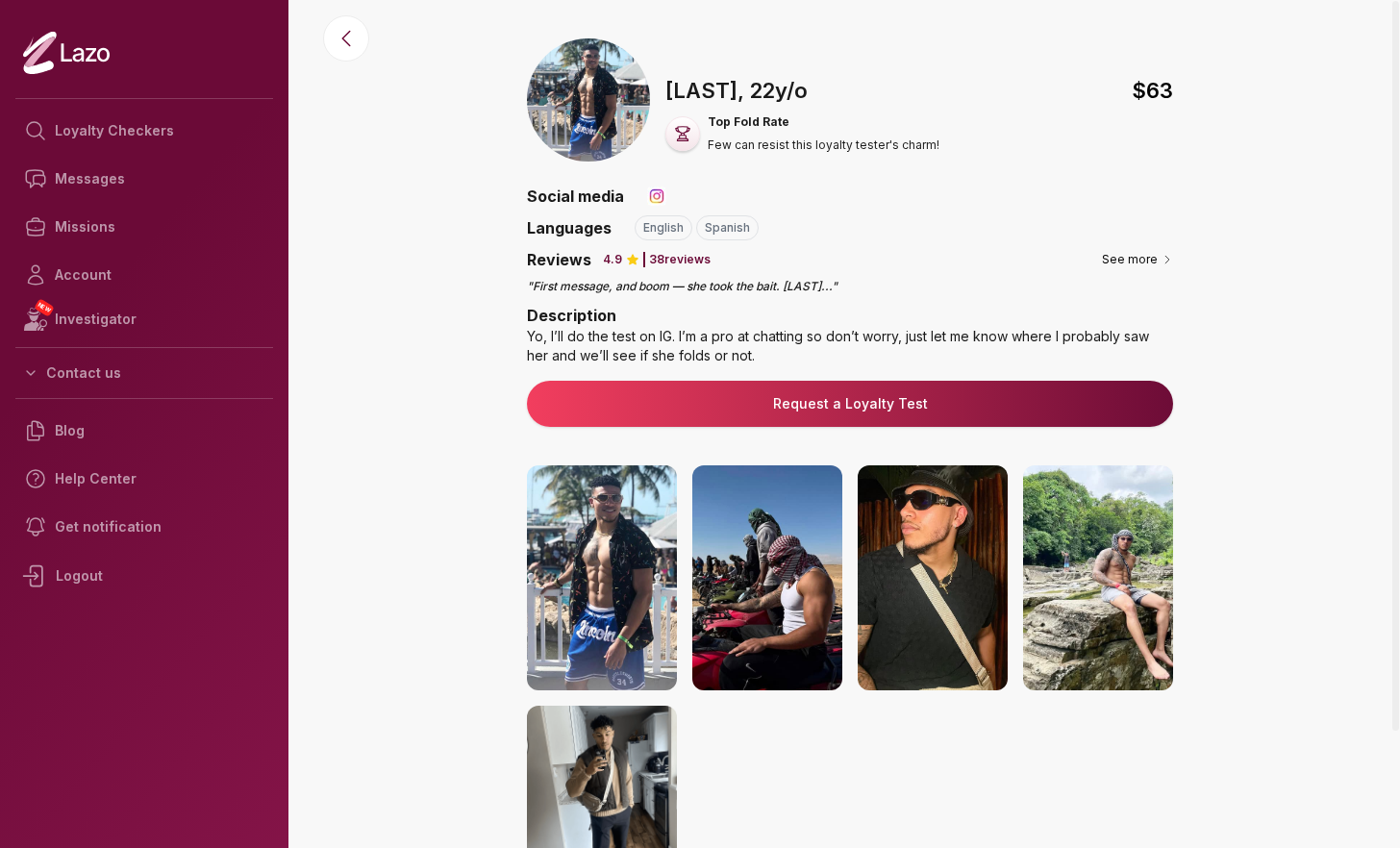 click at bounding box center [346, 35] 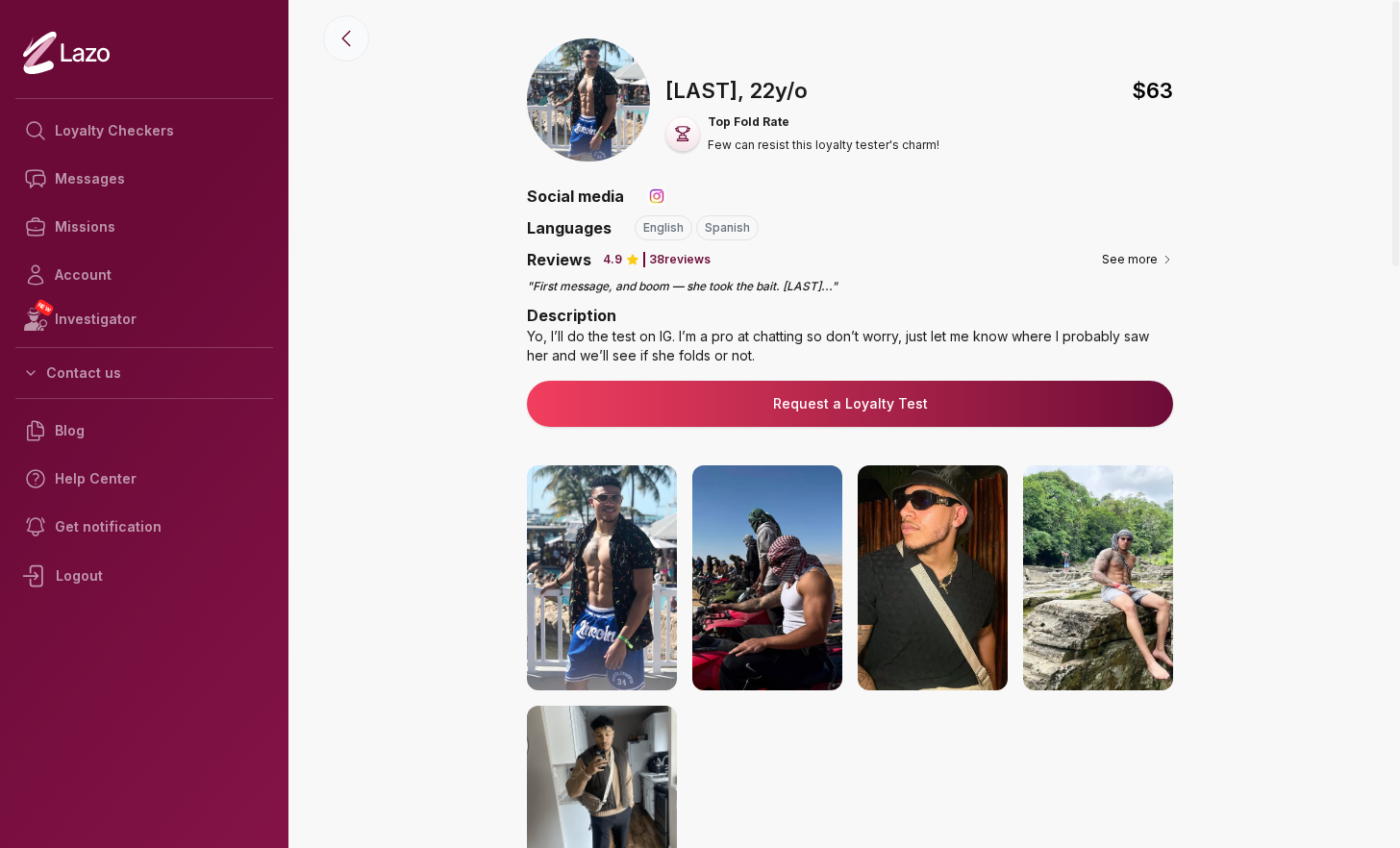 click at bounding box center (346, 38) 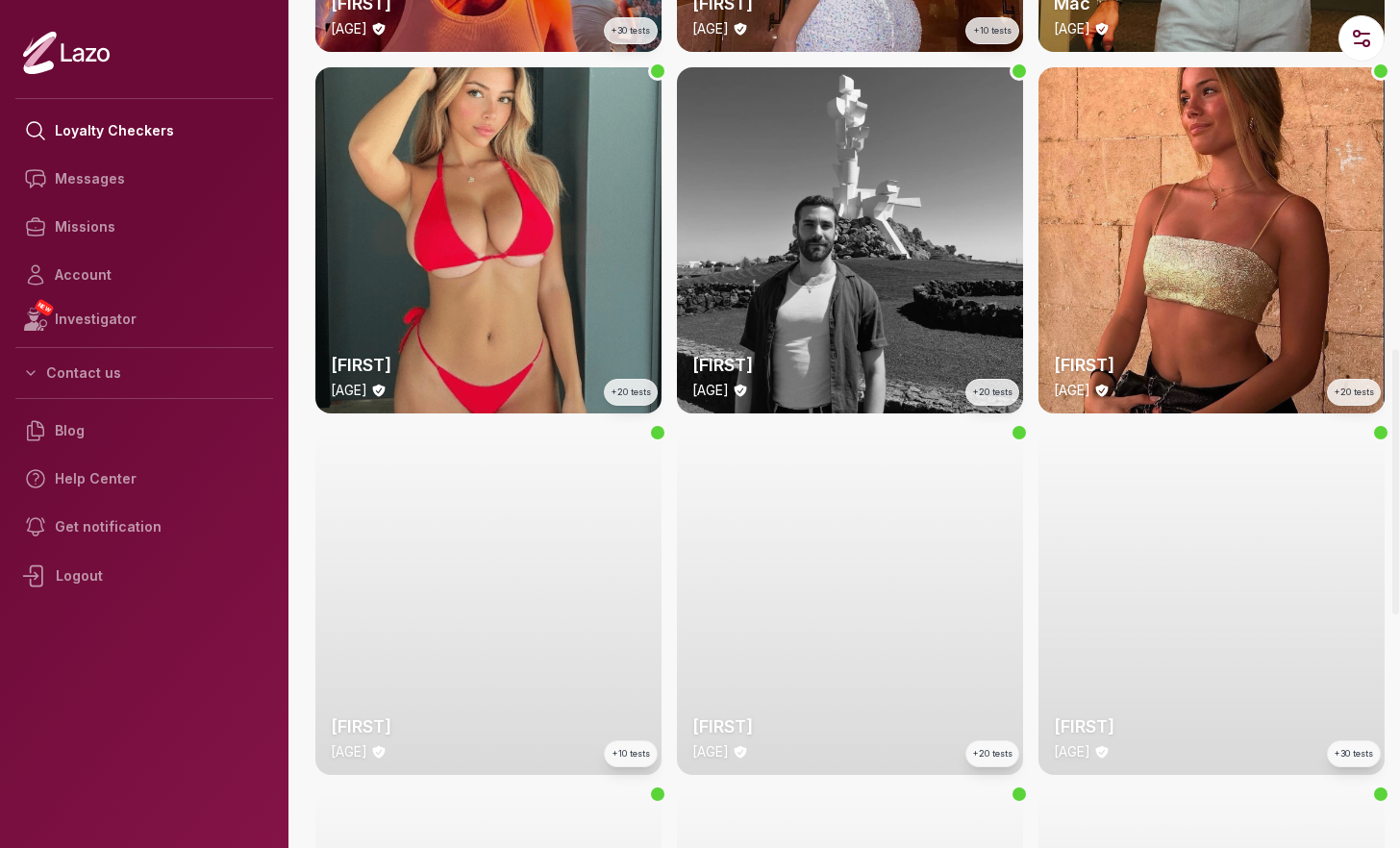 scroll, scrollTop: 1130, scrollLeft: 0, axis: vertical 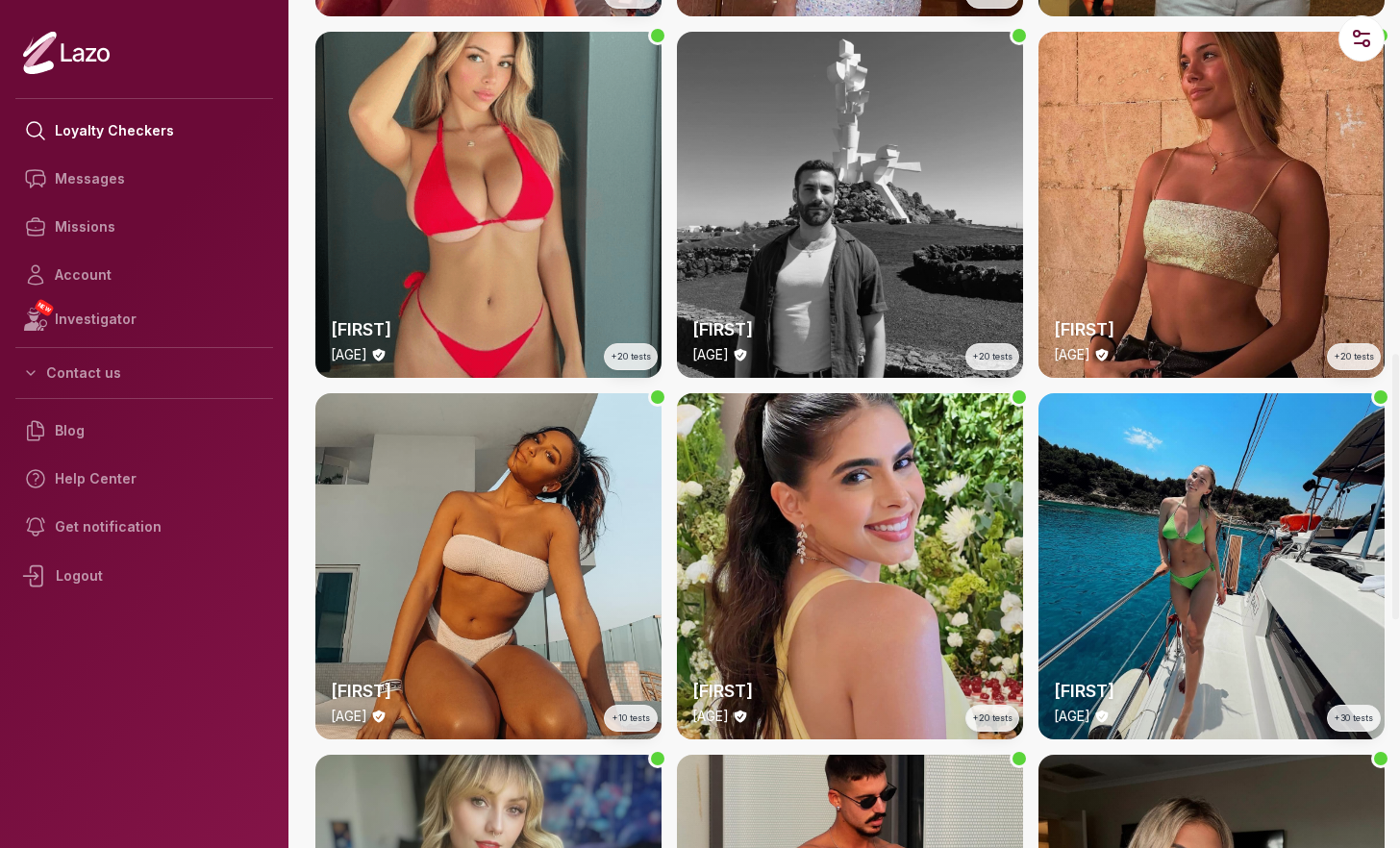 click on "Sharon 22 y/o +20   tests" at bounding box center [1212, 205] 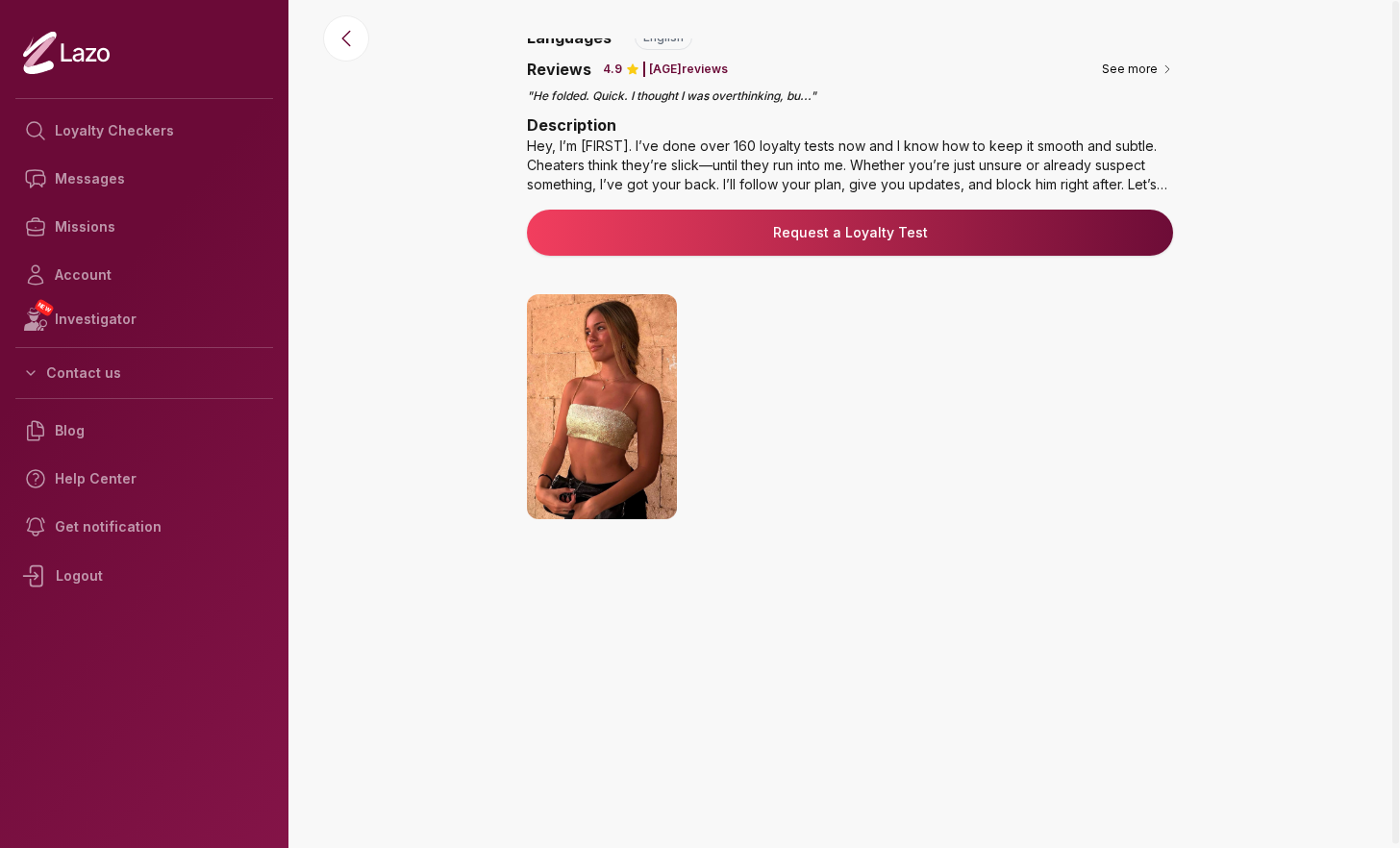scroll, scrollTop: 210, scrollLeft: 0, axis: vertical 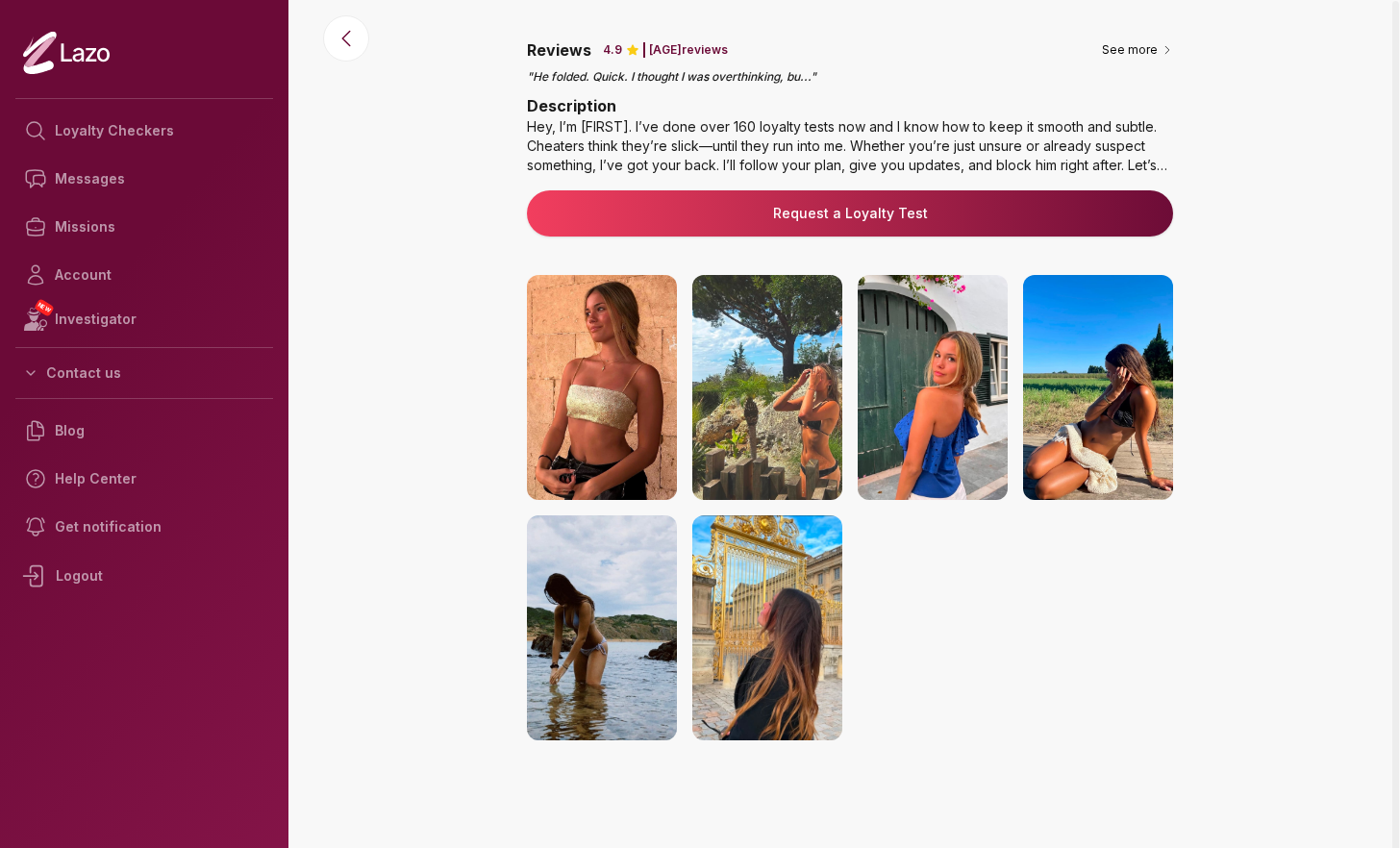 click at bounding box center (346, 35) 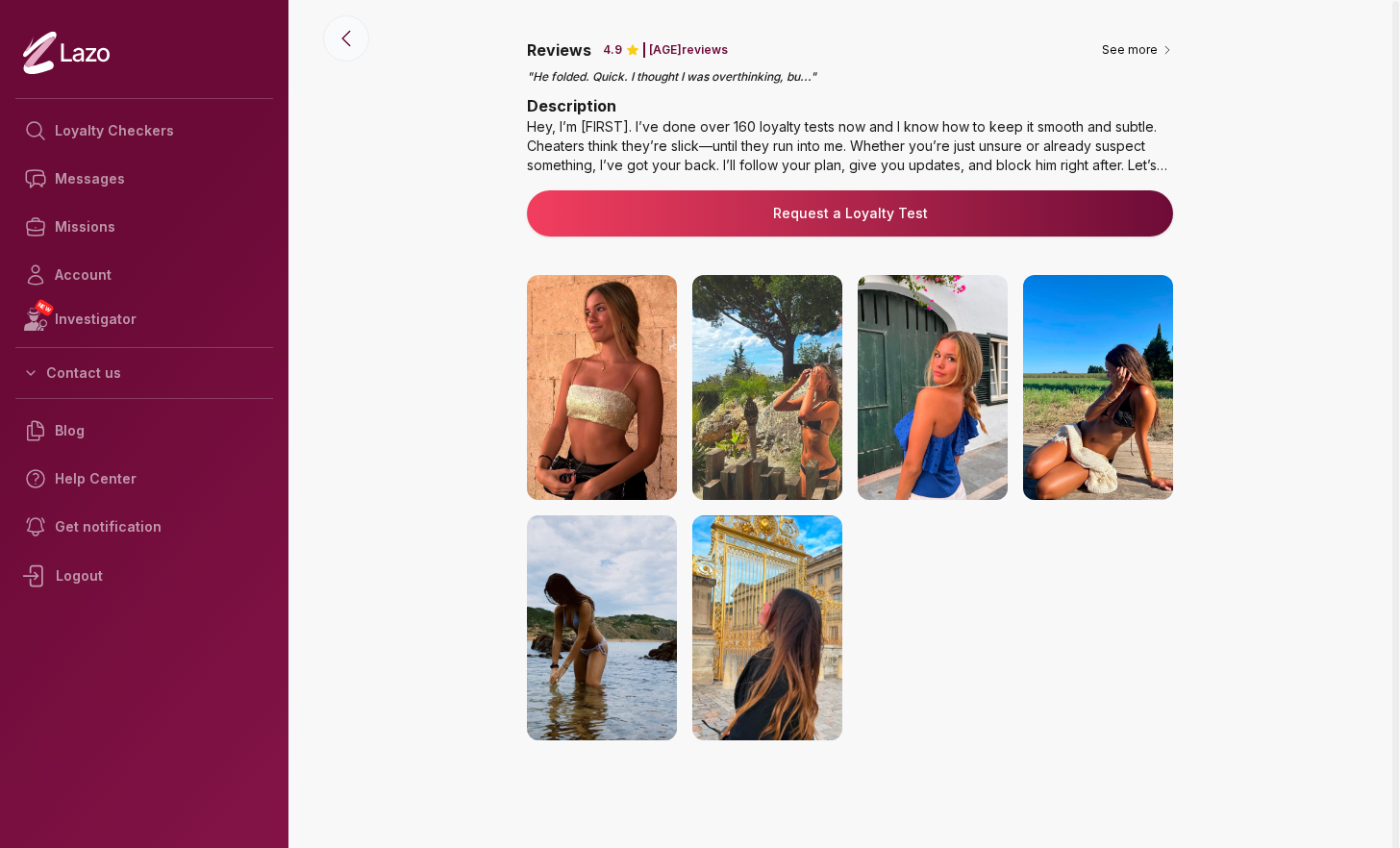 click 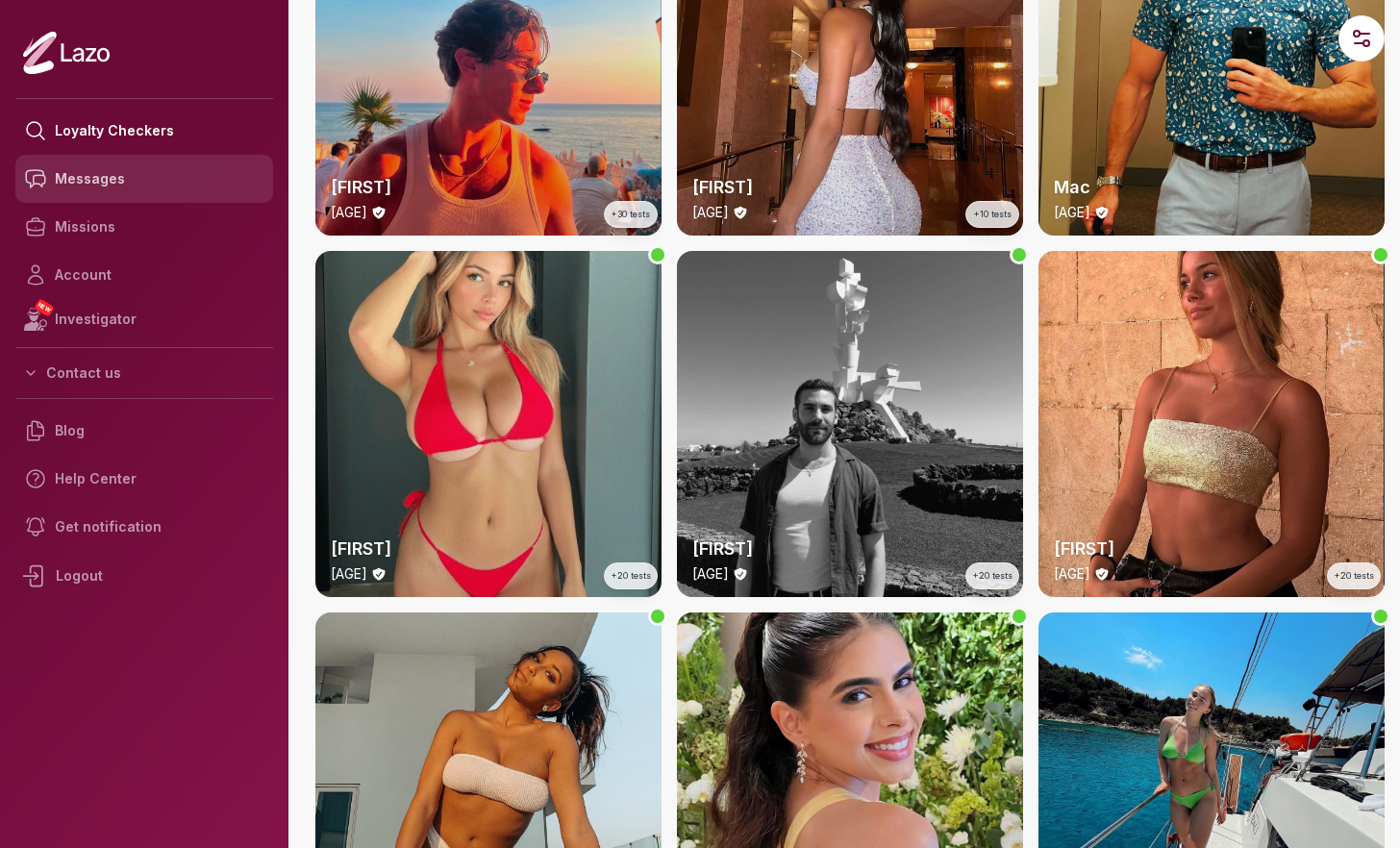 click on "Messages" at bounding box center [144, 179] 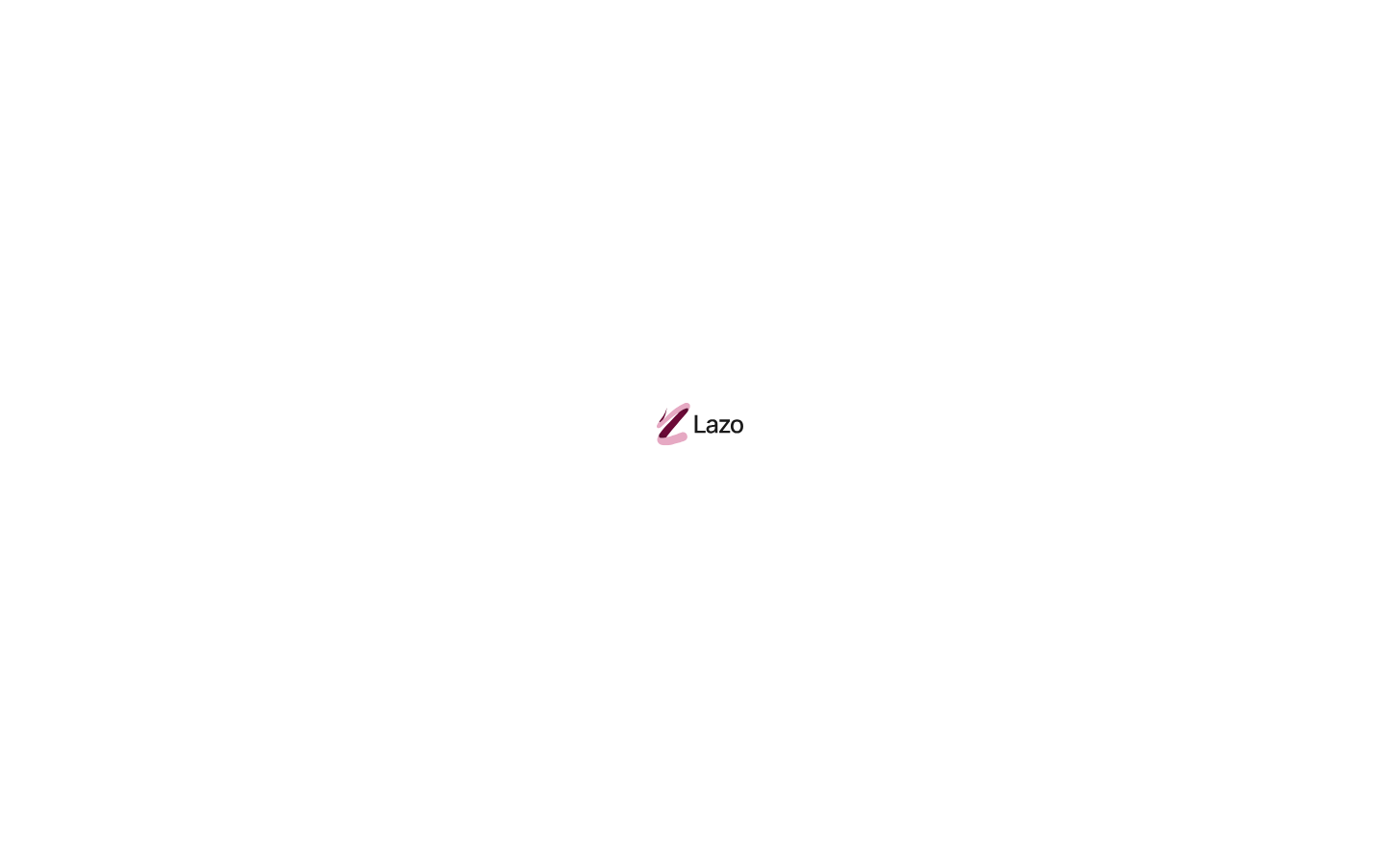 scroll, scrollTop: 0, scrollLeft: 0, axis: both 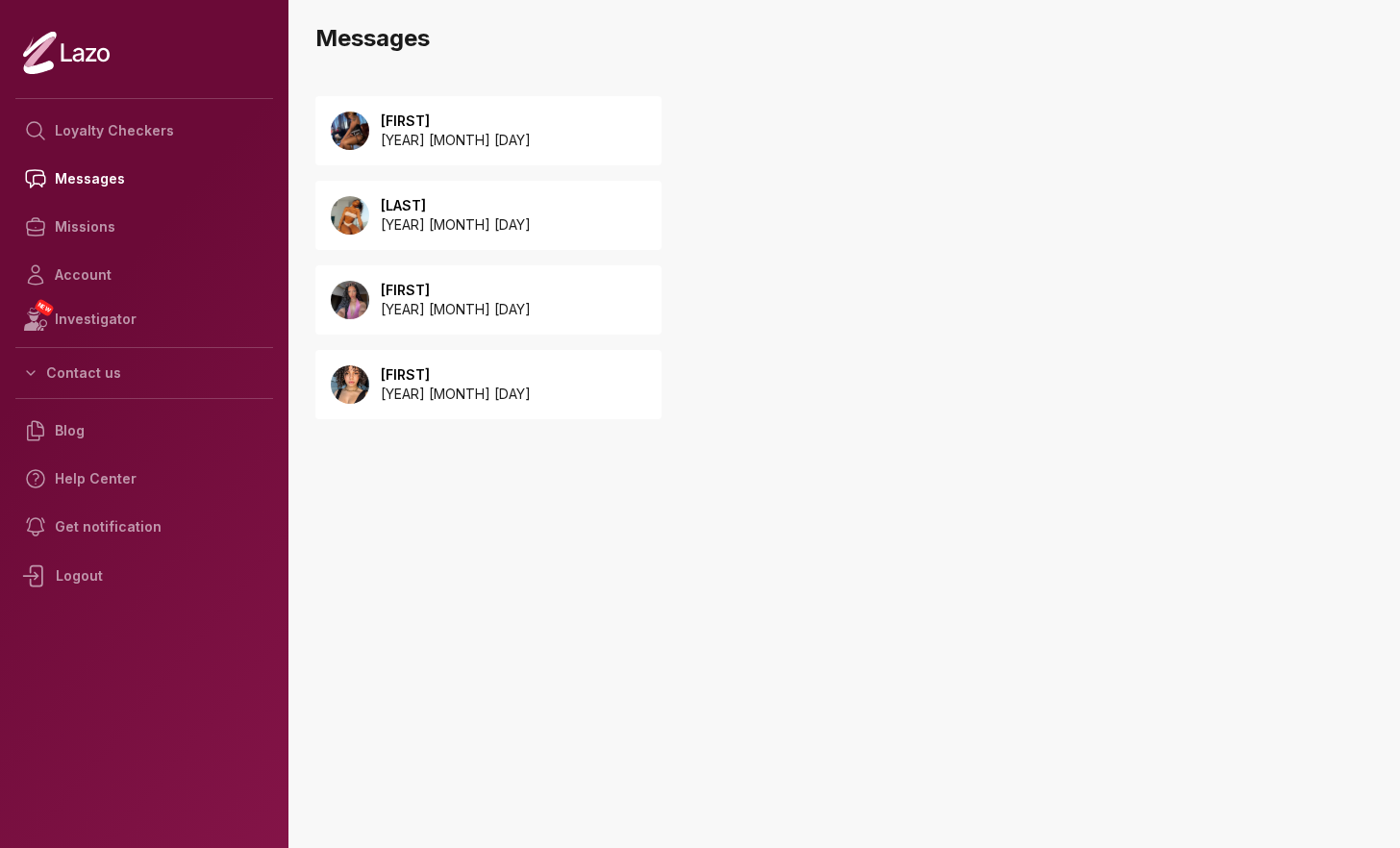 click on "[FIRST]  [YEAR] [MONTH] [DAY]" at bounding box center (488, 131) 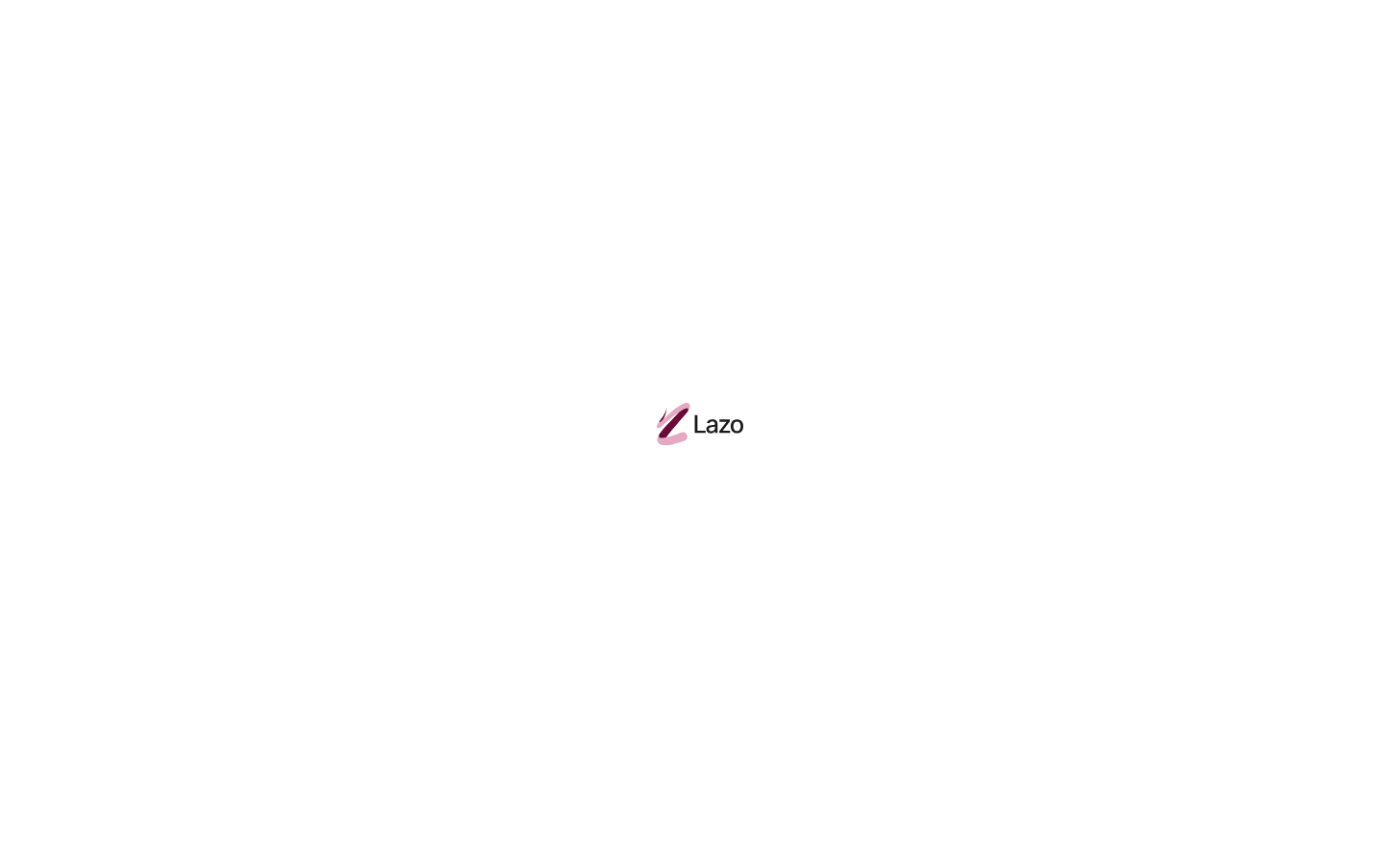 scroll, scrollTop: 0, scrollLeft: 0, axis: both 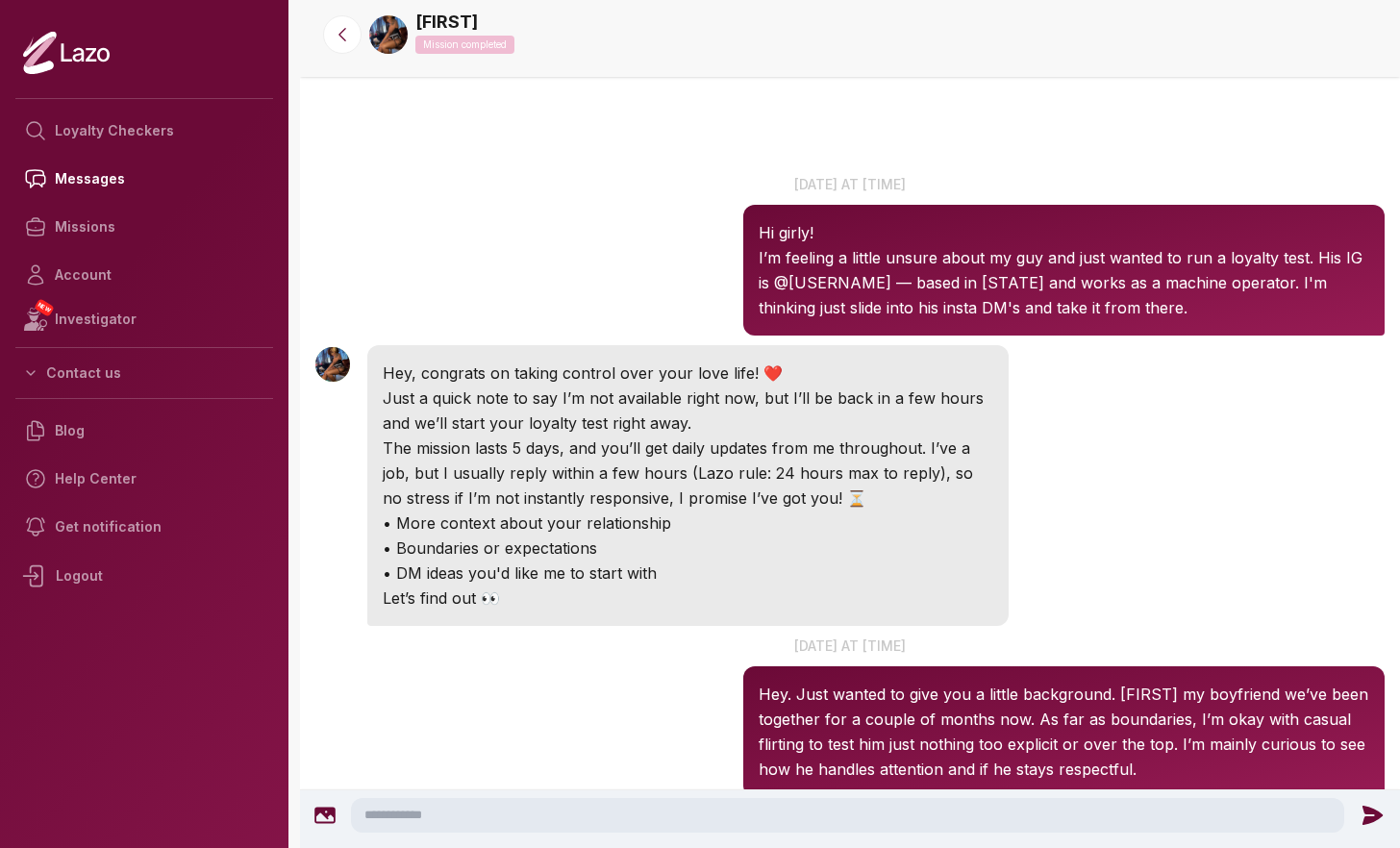 click on "I’m feeling a little unsure about my guy and just wanted to run a loyalty test. His IG is @[USERNAME] — based in [STATE] and works as a machine operator. I'm thinking just slide into his insta DM's and take it from there." at bounding box center (1063, 283) 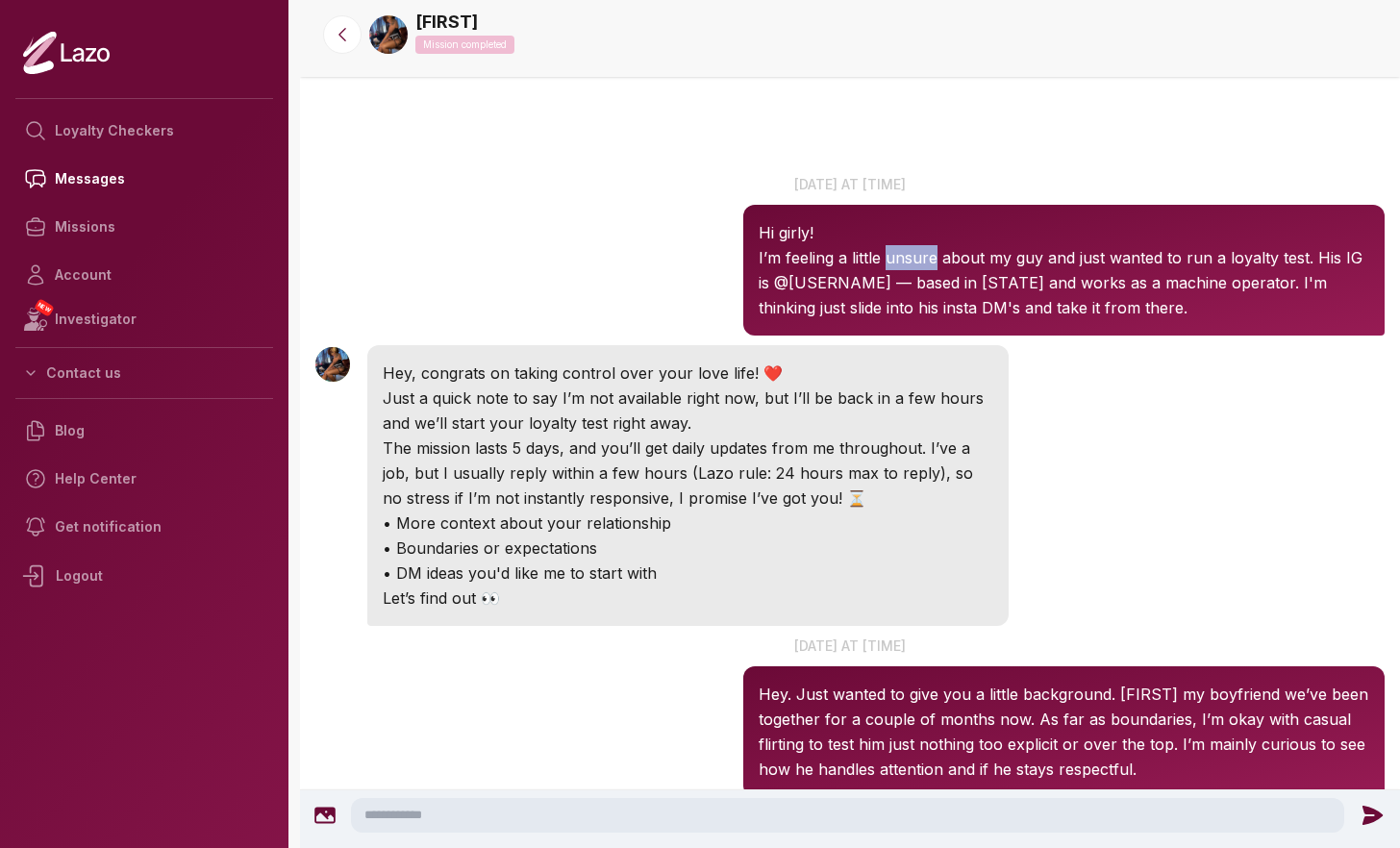 click on "I’m feeling a little unsure about my guy and just wanted to run a loyalty test. His IG is @[USERNAME] — based in [STATE] and works as a machine operator. I'm thinking just slide into his insta DM's and take it from there." at bounding box center [1063, 283] 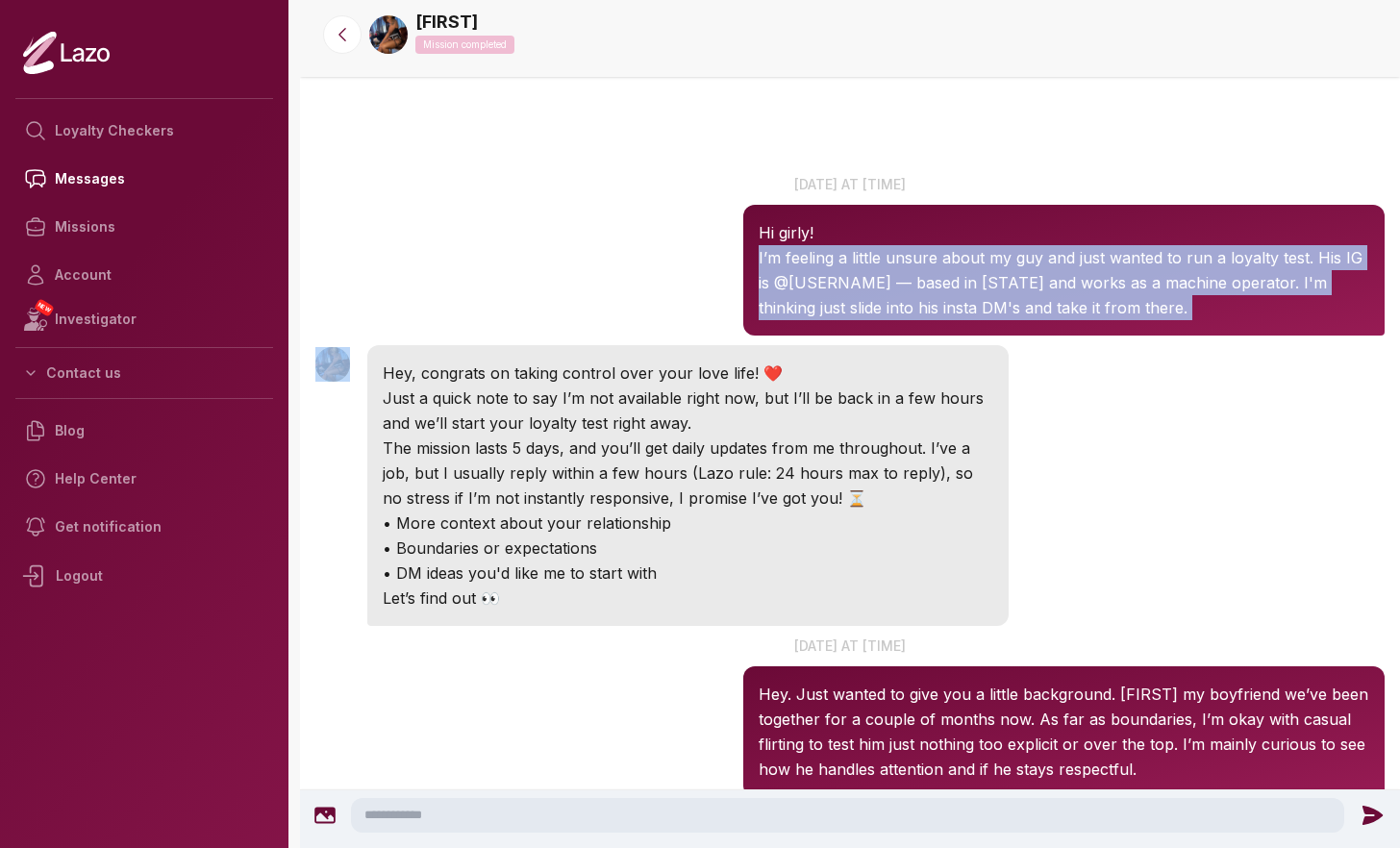 click on "I’m feeling a little unsure about my guy and just wanted to run a loyalty test. His IG is @[USERNAME] — based in [STATE] and works as a machine operator. I'm thinking just slide into his insta DM's and take it from there." at bounding box center (1063, 283) 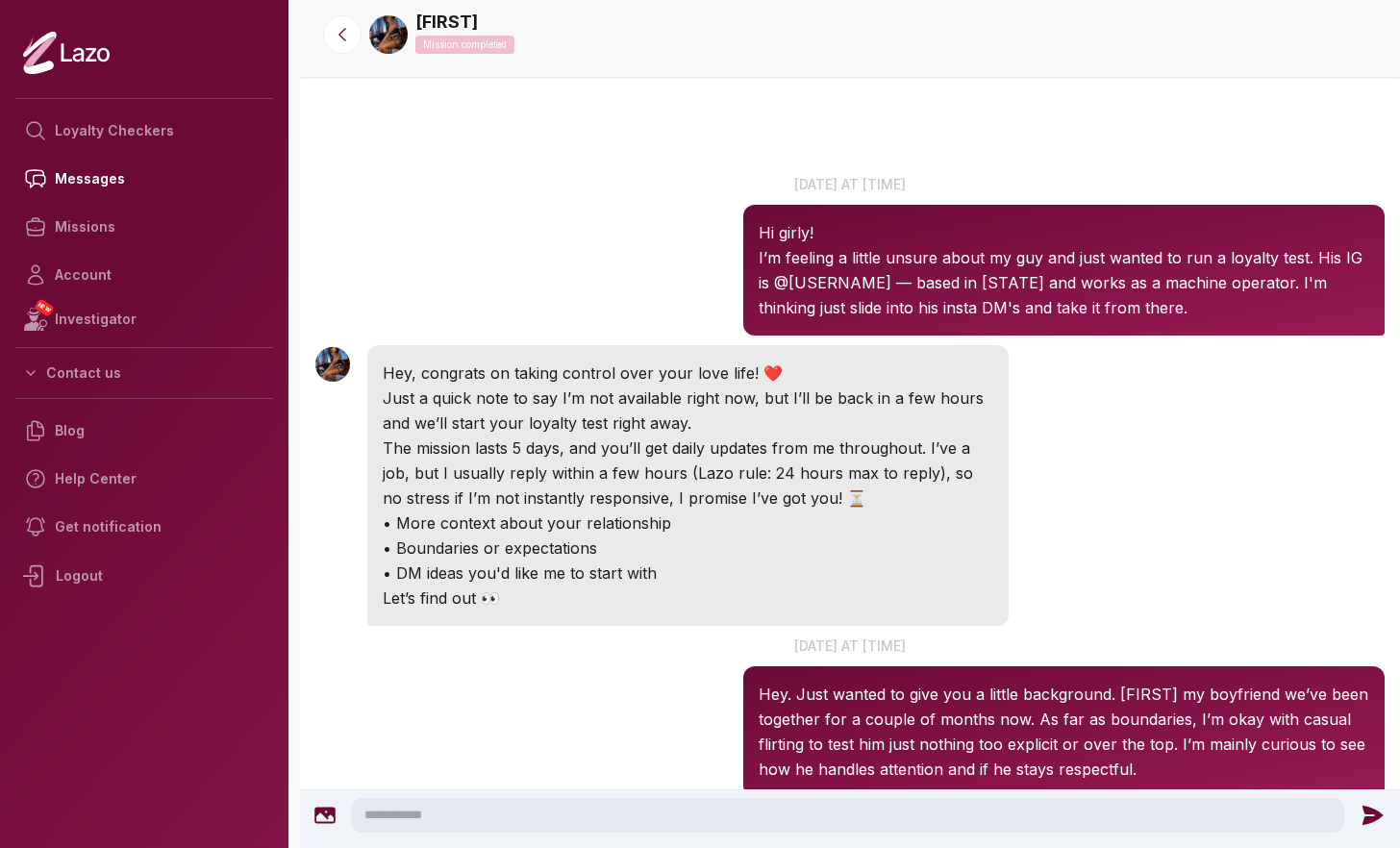 click on "I’m feeling a little unsure about my guy and just wanted to run a loyalty test. His IG is @[USERNAME] — based in [STATE] and works as a machine operator. I'm thinking just slide into his insta DM's and take it from there." at bounding box center [1063, 283] 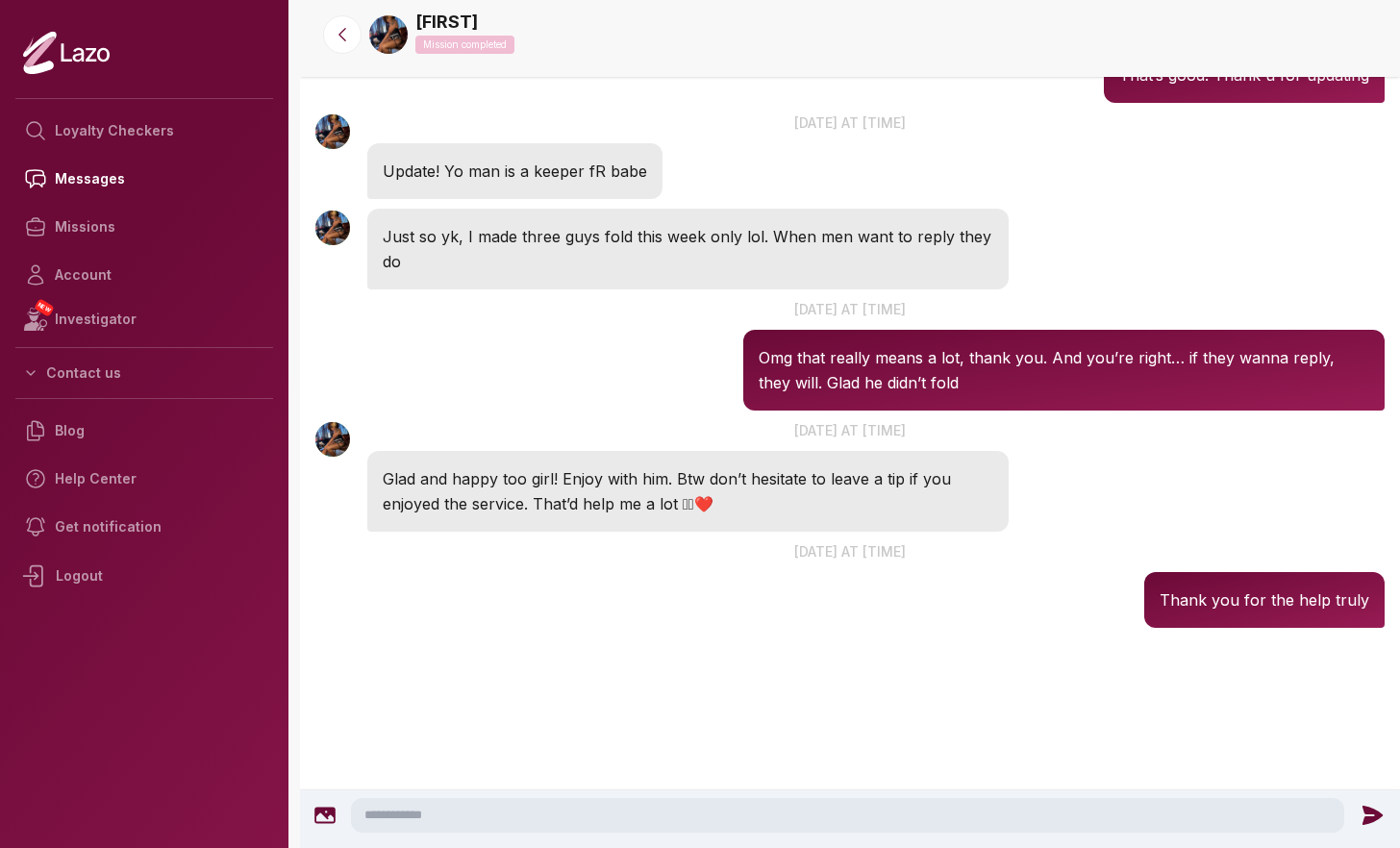 drag, startPoint x: 1228, startPoint y: 328, endPoint x: 775, endPoint y: 125, distance: 496.4051 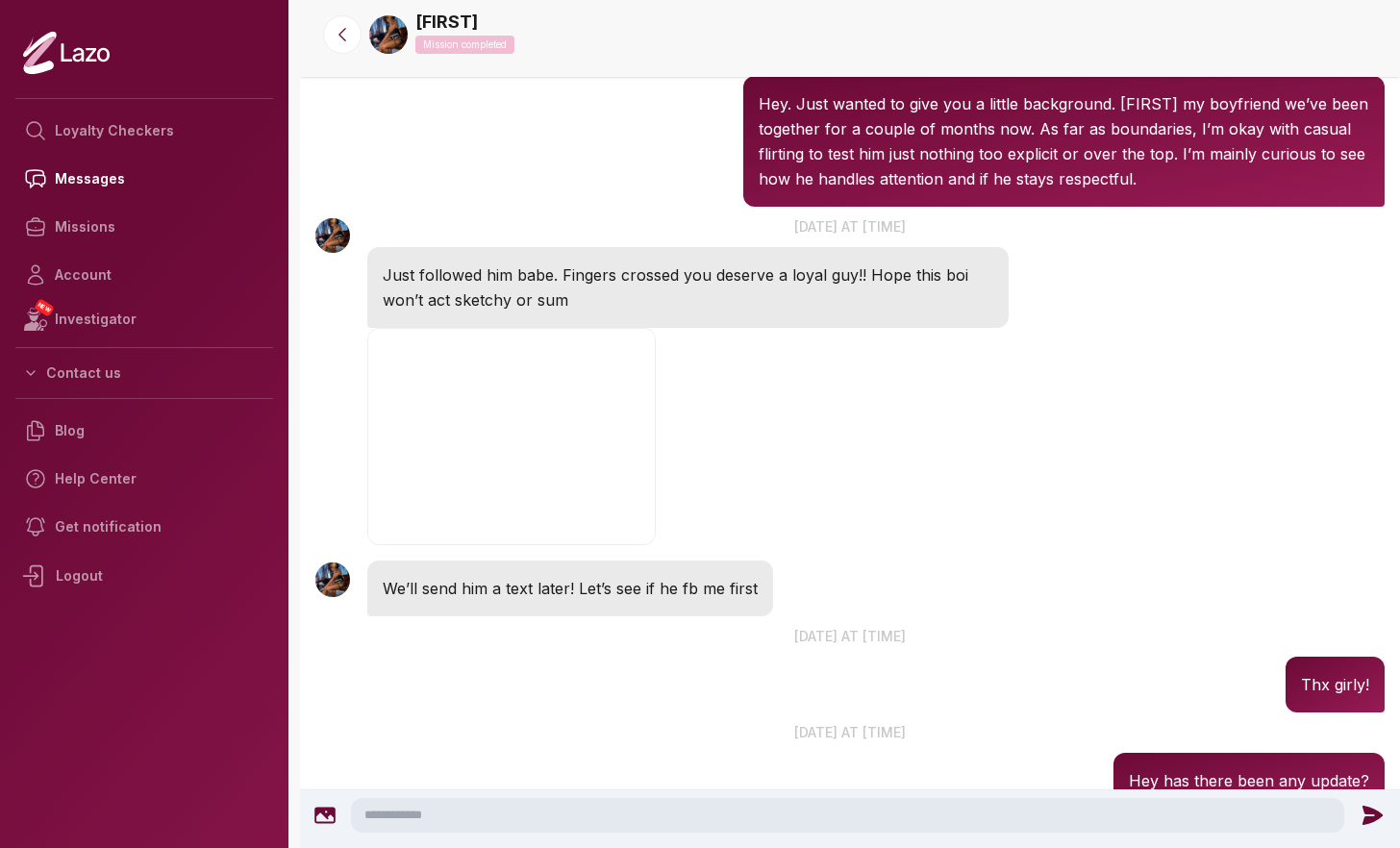 scroll, scrollTop: 0, scrollLeft: 0, axis: both 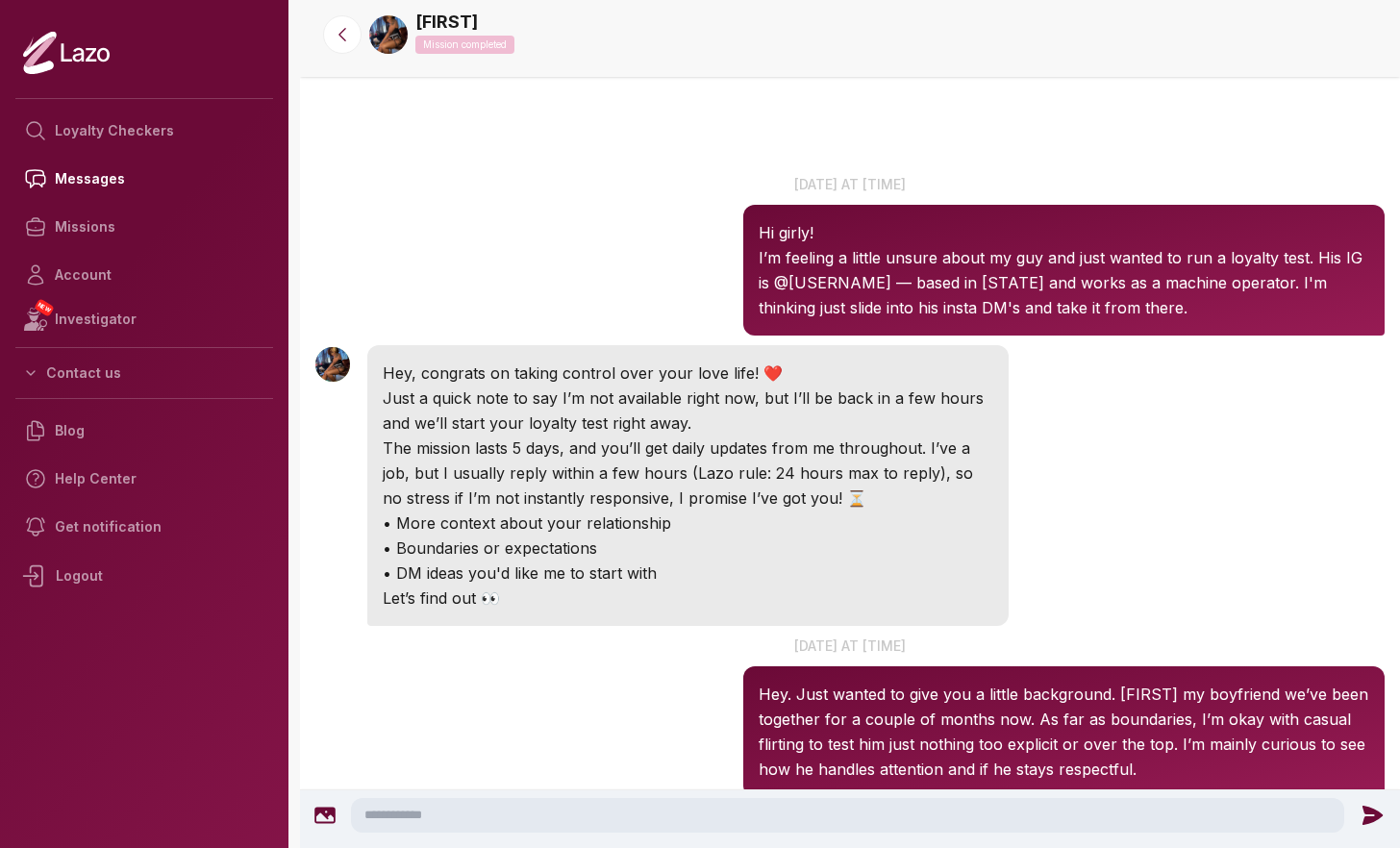 click on "I’m feeling a little unsure about my guy and just wanted to run a loyalty test. His IG is @[USERNAME] — based in [STATE] and works as a machine operator. I'm thinking just slide into his insta DM's and take it from there." at bounding box center (1063, 283) 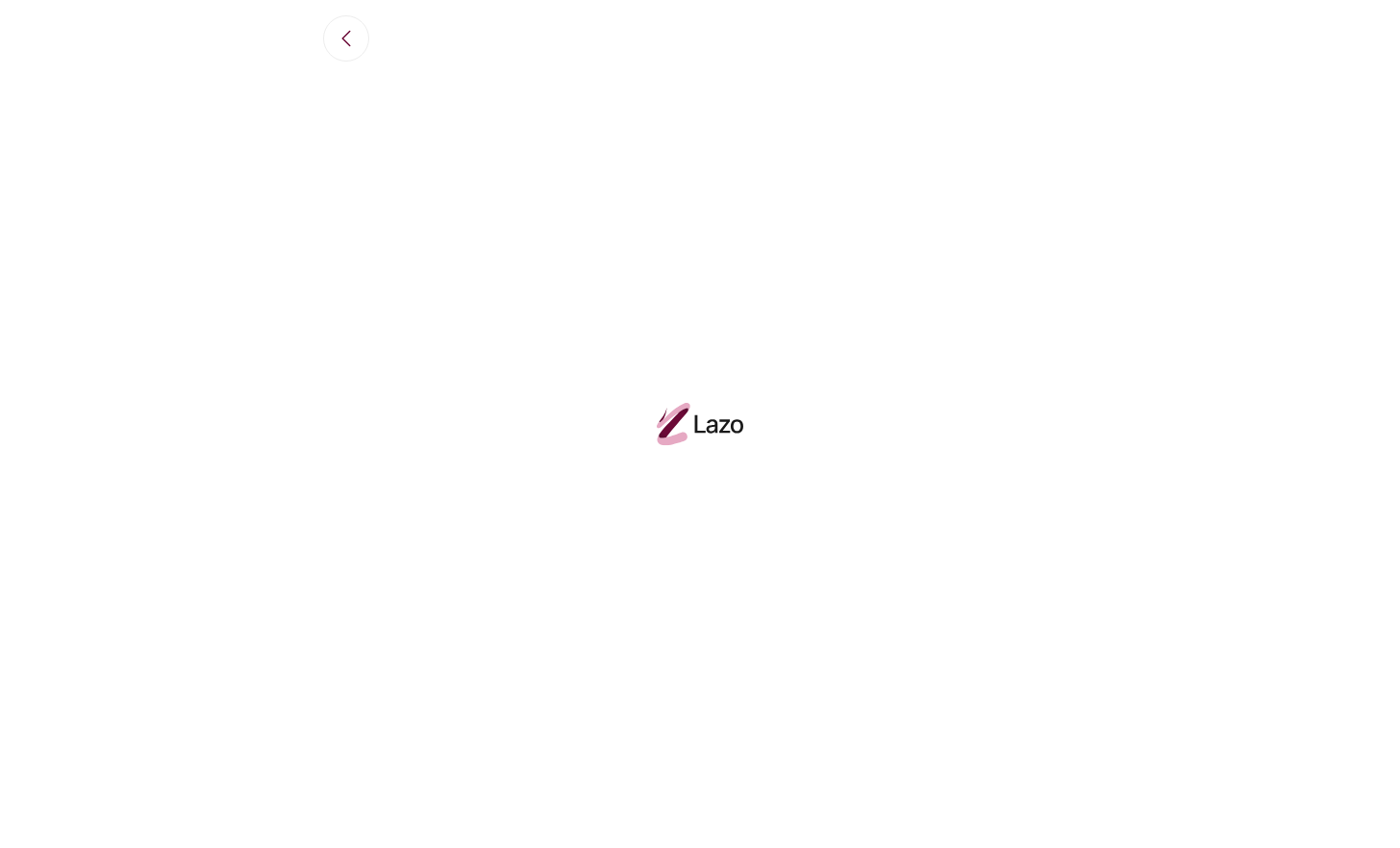 scroll, scrollTop: 0, scrollLeft: 0, axis: both 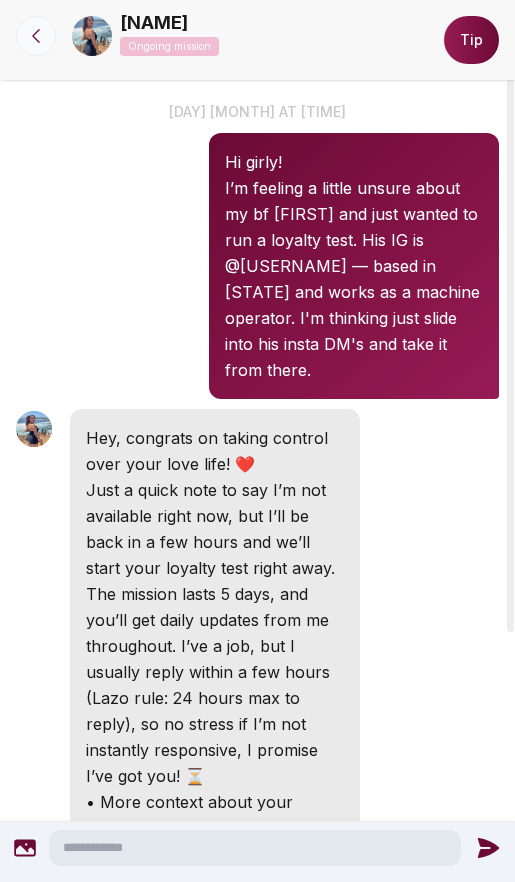 click 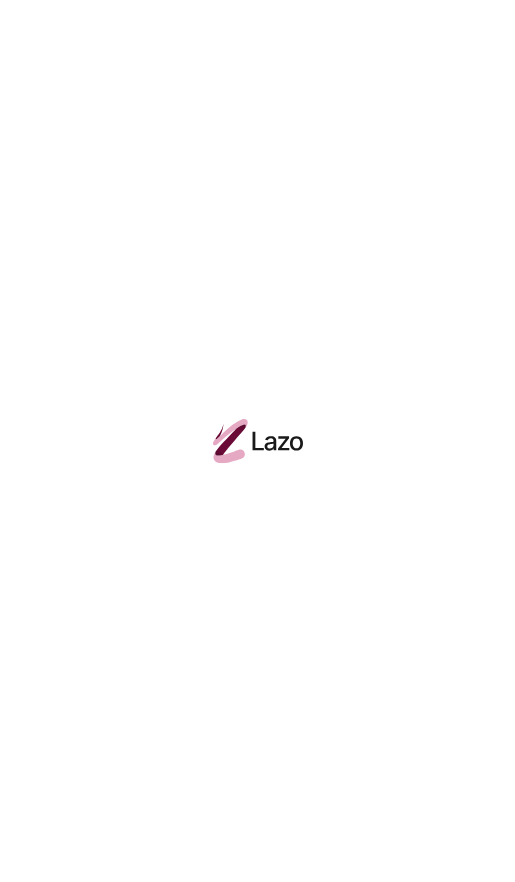 scroll, scrollTop: 0, scrollLeft: 0, axis: both 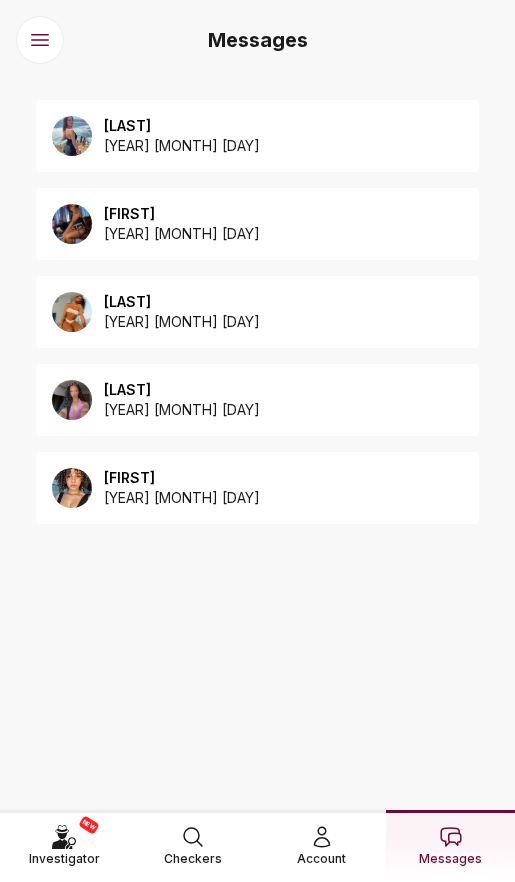 click on "[YEAR] [MONTH] [DAY]" at bounding box center [182, 234] 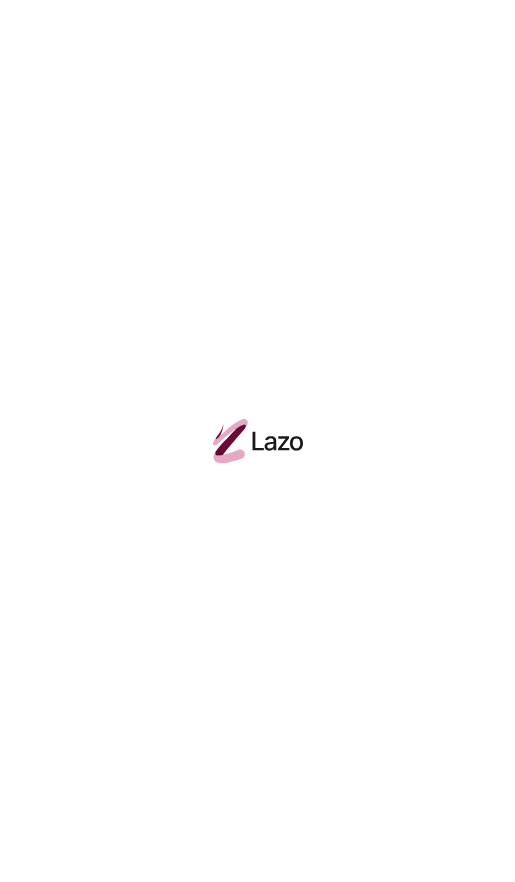 scroll, scrollTop: 0, scrollLeft: 0, axis: both 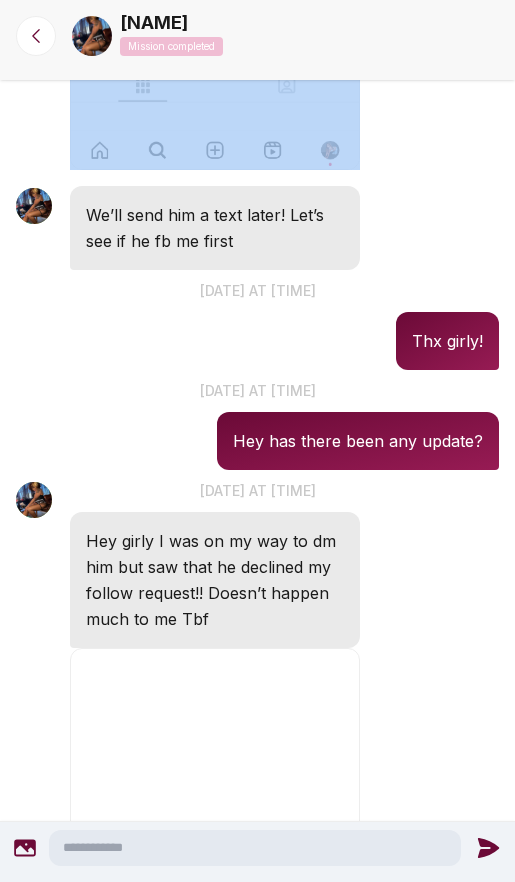 drag, startPoint x: 347, startPoint y: 434, endPoint x: 206, endPoint y: 195, distance: 277.49234 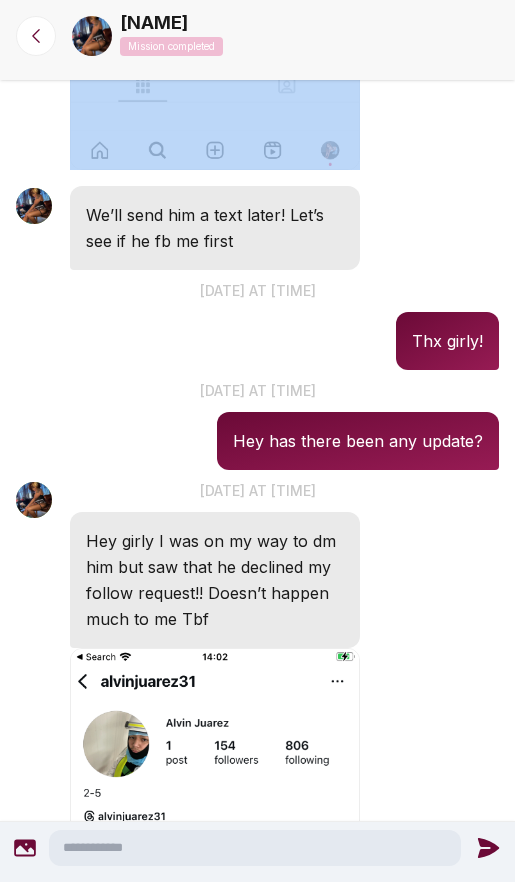 click on "Ashley  11:03 PM 19 Jul at 11 pm Hi girly!  I’m feeling a little unsure about my guy and just wanted to run a loyalty test. His IG is @alvinjuarez31 — based in Maryland and works as a machine operator. I'm thinking just slide into his insta DM's and take it from there.  Ashley  11:03 PM Hey, congrats on taking control over your love life! ❤️         Just a quick note to say I’m not available right now, but I’ll be back in a few hours and we’ll start your loyalty test right away.                  The mission lasts 5 days, and you’ll get daily updates from me throughout. I’ve a job, but I usually reply within a few hours (Lazo rule: 24 hours max to reply), so no stress if I’m not instantly responsive, I promise I’ve got you! ⏳         • More context about your relationship         • Boundaries or expectations         • DM ideas you'd like me to start with         Let’s find out 👀 Ashley  12:41 AM 19 Jul at 12 am Ashley  4:56 AM 19 Jul at 4 am Ashley  4:57 AM Ashley  6:05 AM" at bounding box center (257, 724) 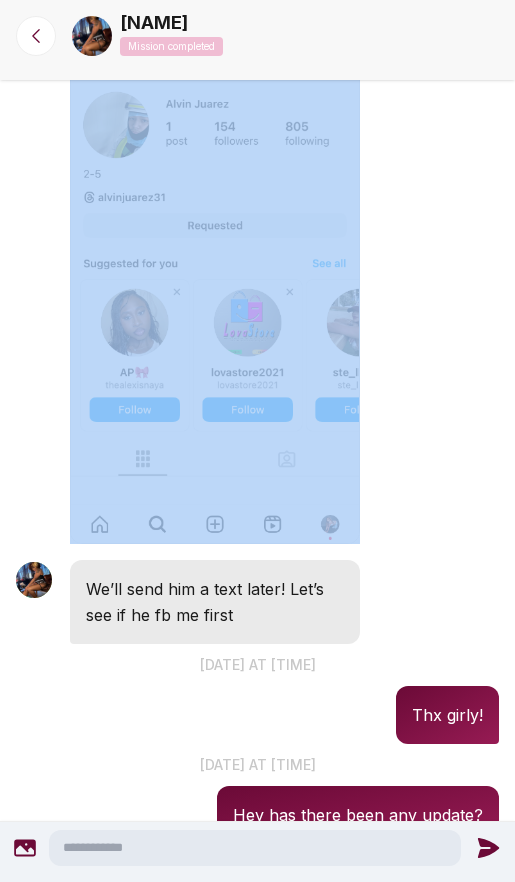 scroll, scrollTop: 461, scrollLeft: 0, axis: vertical 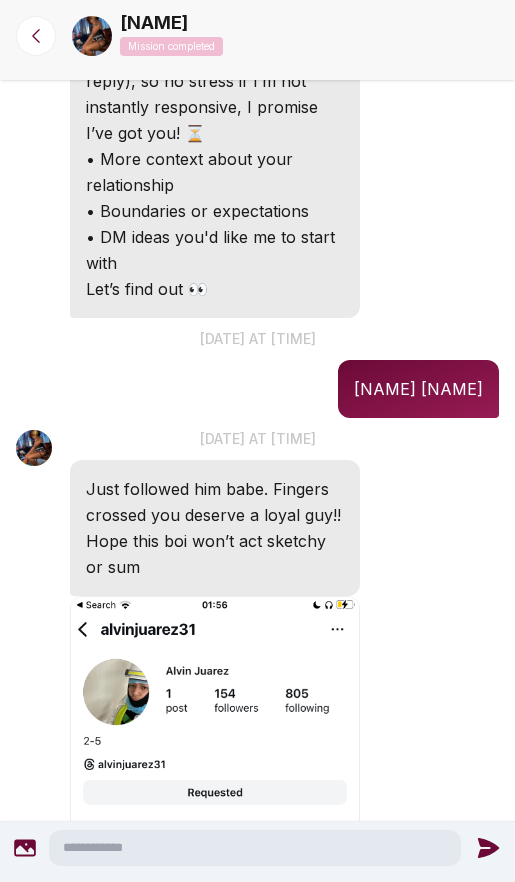 click on "Hey. Just wanted to give you a little background. Alvin my boyfriend  we’ve been together for a couple of months now. As far as boundaries, I’m okay with casual flirting to test him  just nothing too explicit or over the top. I’m mainly curious to see how he handles attention and if he stays respectful." at bounding box center (418, 389) 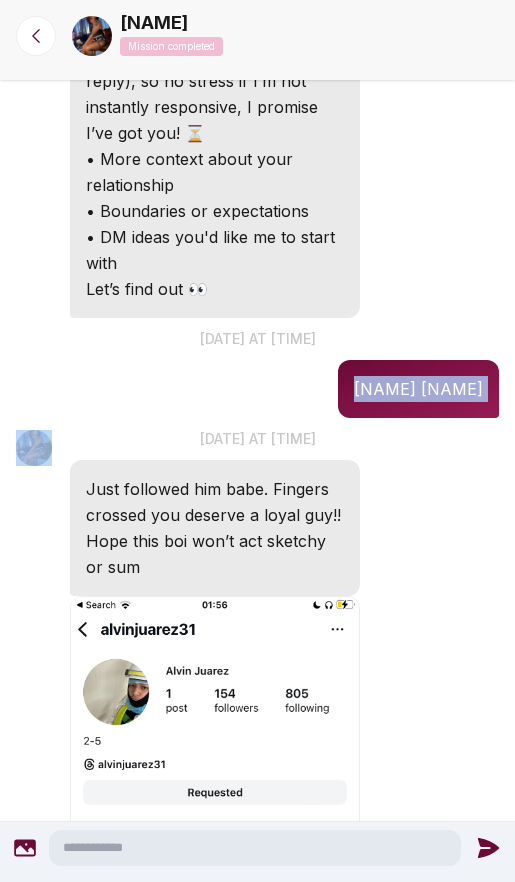 click on "Hey. Just wanted to give you a little background. Alvin my boyfriend  we’ve been together for a couple of months now. As far as boundaries, I’m okay with casual flirting to test him  just nothing too explicit or over the top. I’m mainly curious to see how he handles attention and if he stays respectful." at bounding box center [418, 389] 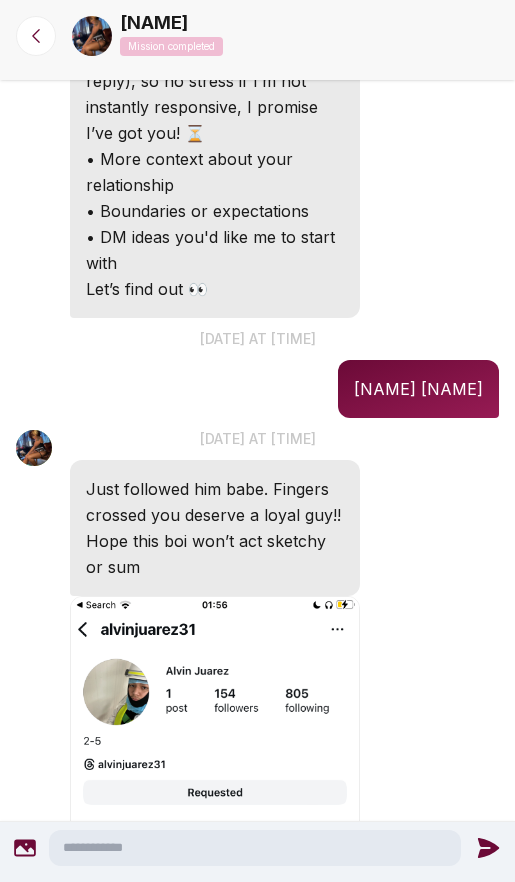 click on "Ashley  Mission completed" at bounding box center [257, 40] 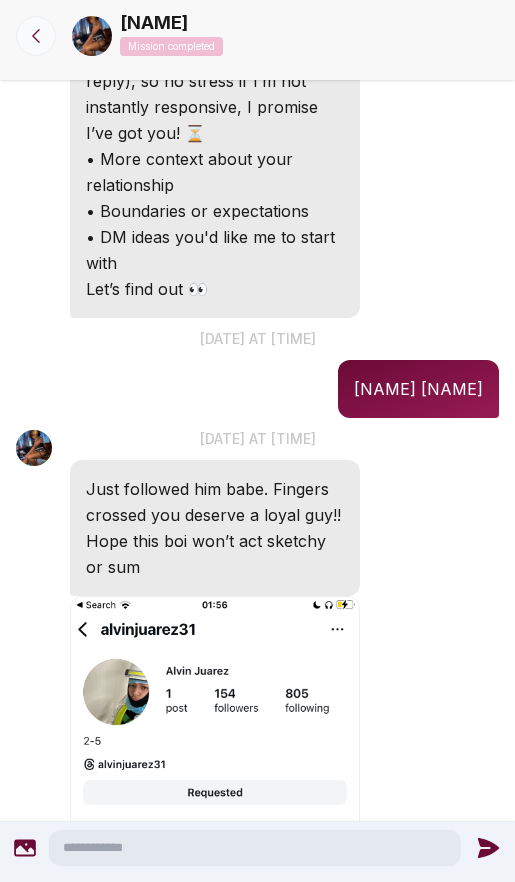 click 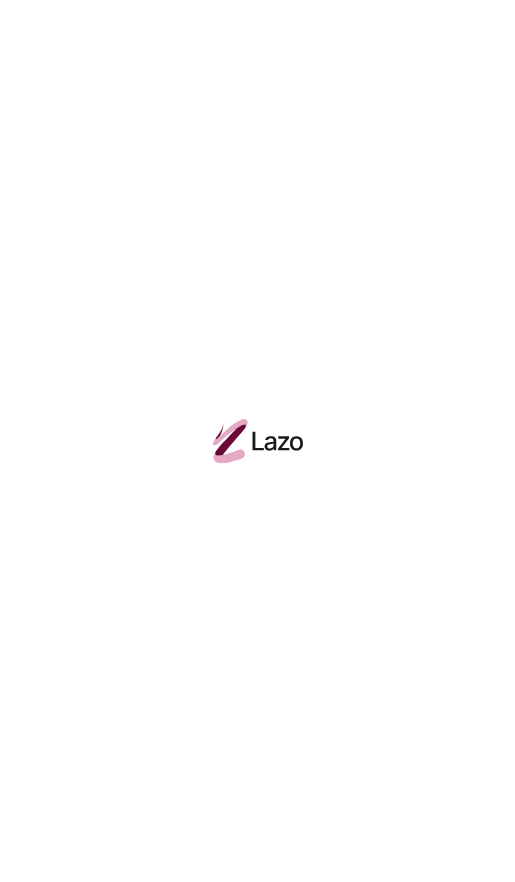 scroll, scrollTop: 0, scrollLeft: 0, axis: both 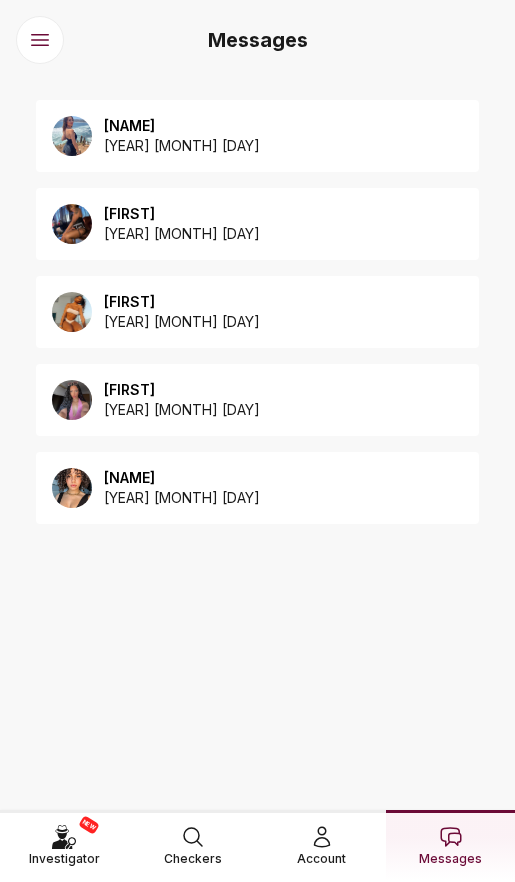 click on "2025 August 05" at bounding box center [182, 146] 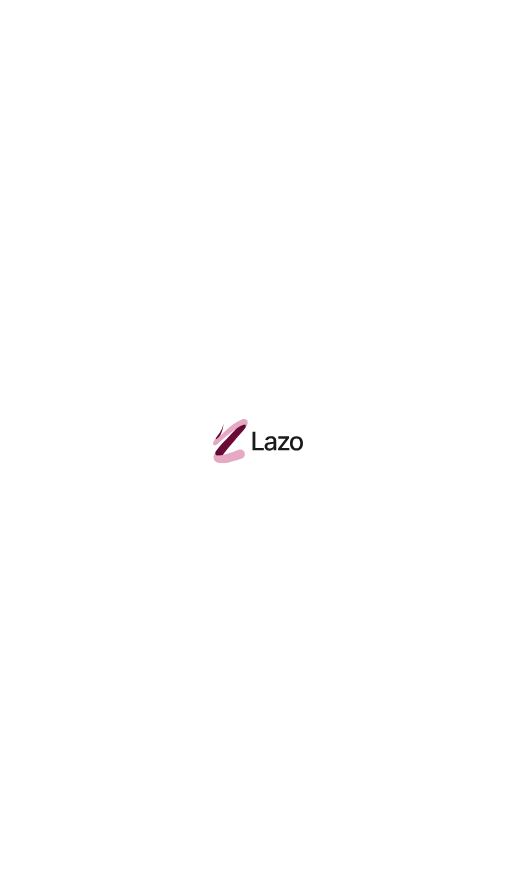 scroll, scrollTop: 0, scrollLeft: 0, axis: both 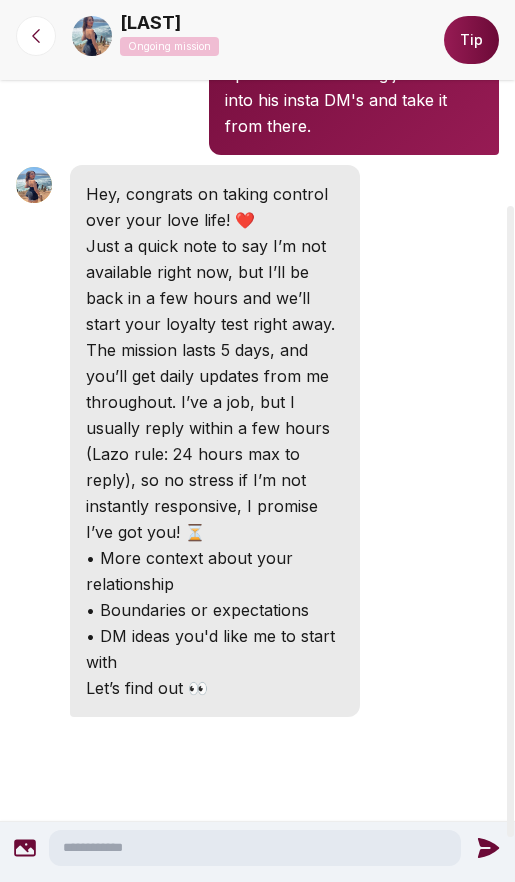 click at bounding box center [255, 848] 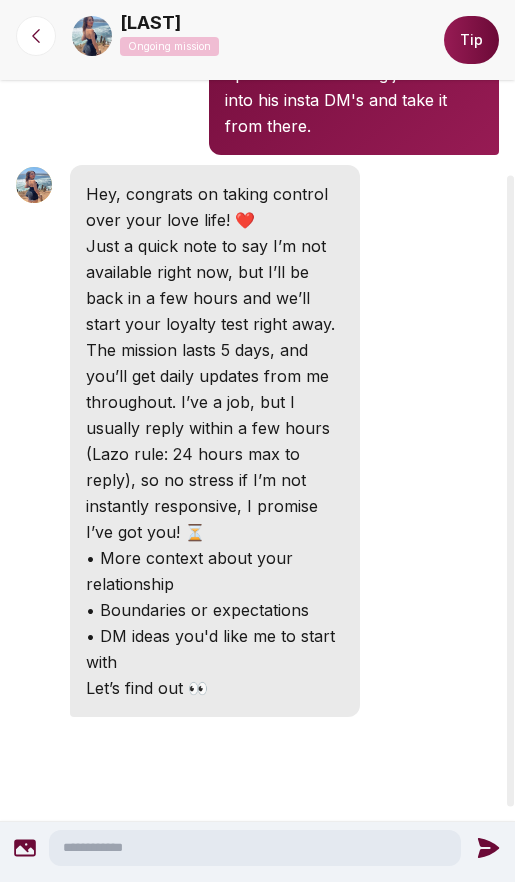 paste on "**********" 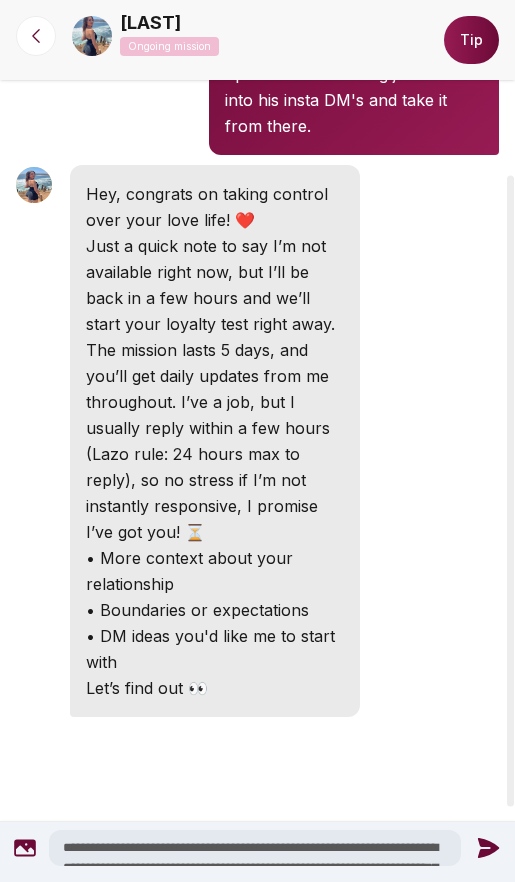 scroll, scrollTop: 48, scrollLeft: 0, axis: vertical 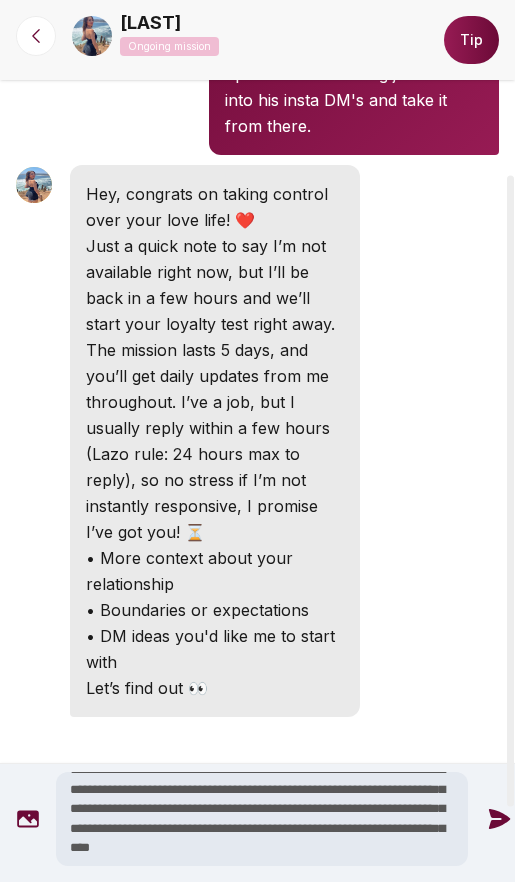 click on "**********" at bounding box center [262, 819] 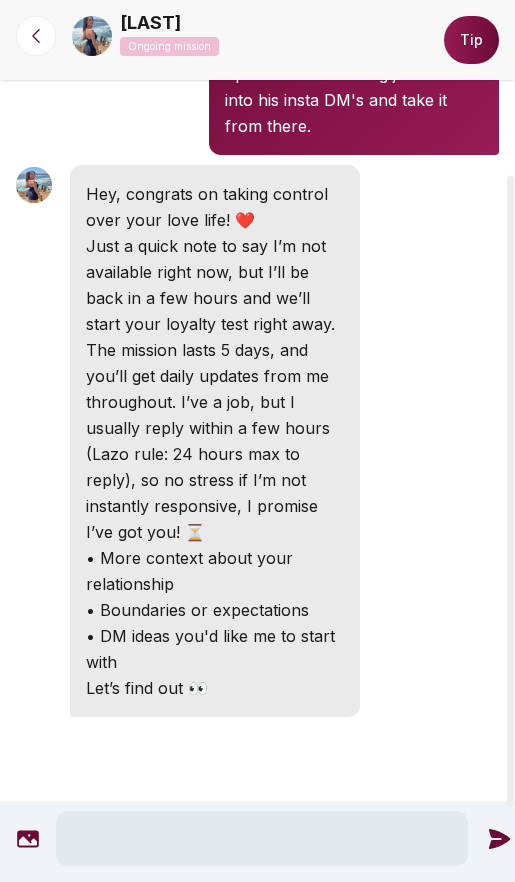scroll, scrollTop: 0, scrollLeft: 0, axis: both 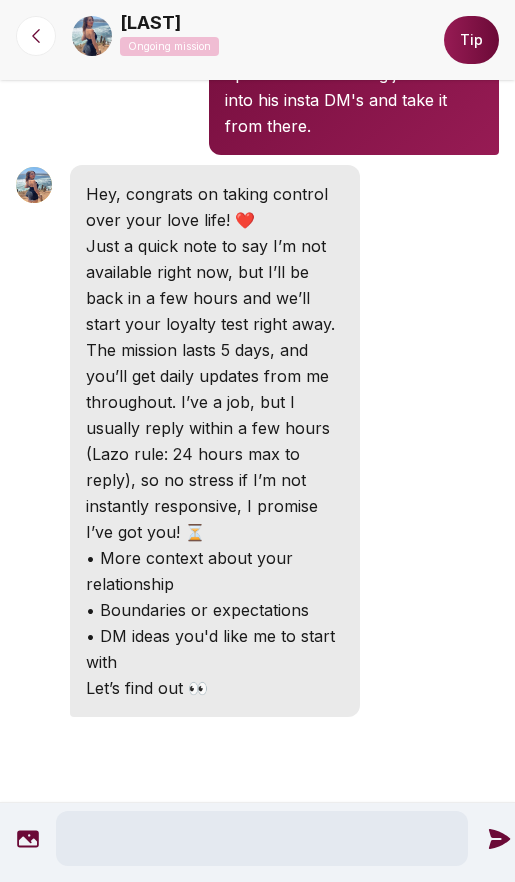 paste on "**********" 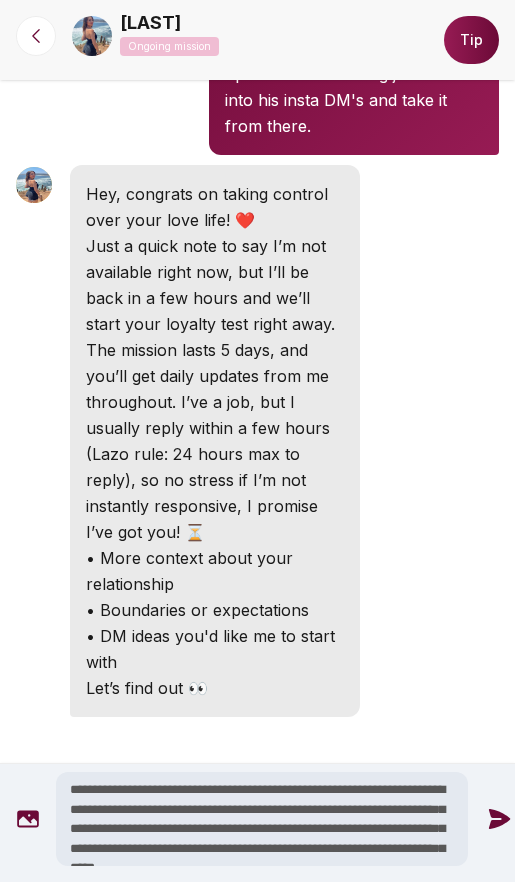 scroll, scrollTop: 48, scrollLeft: 0, axis: vertical 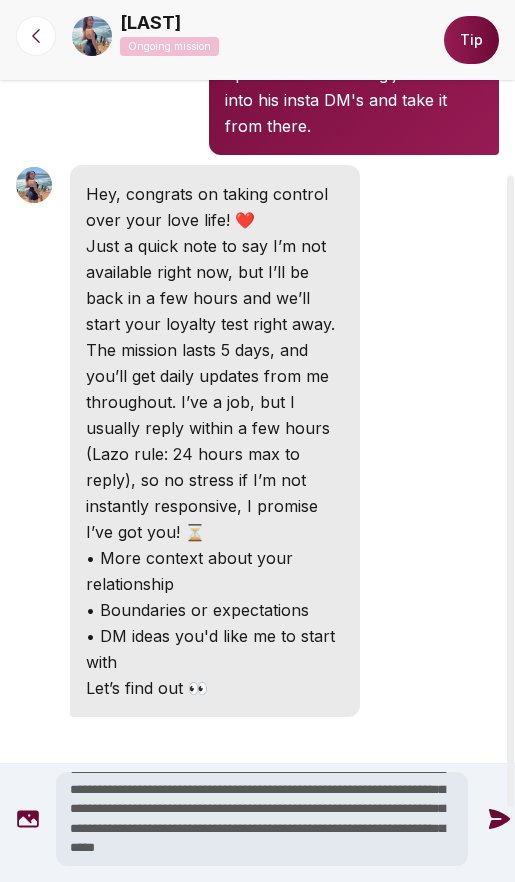 type on "**********" 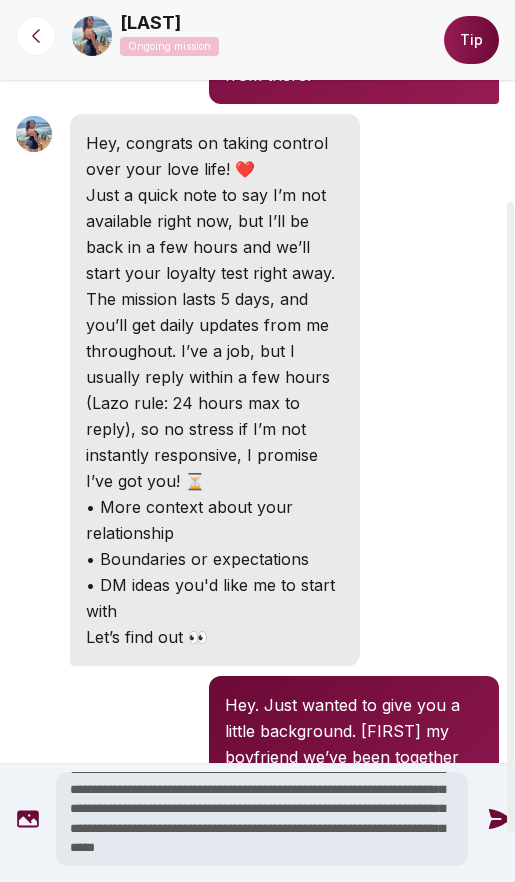 type 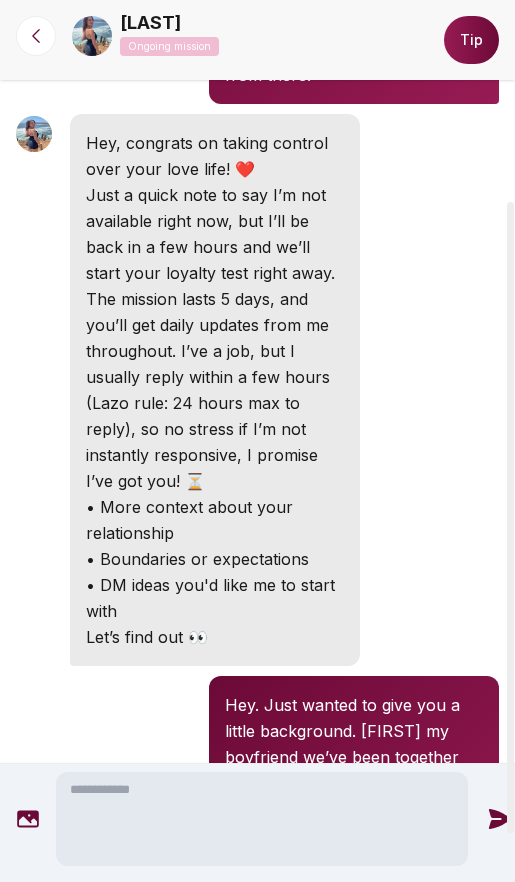 scroll, scrollTop: 533, scrollLeft: 0, axis: vertical 